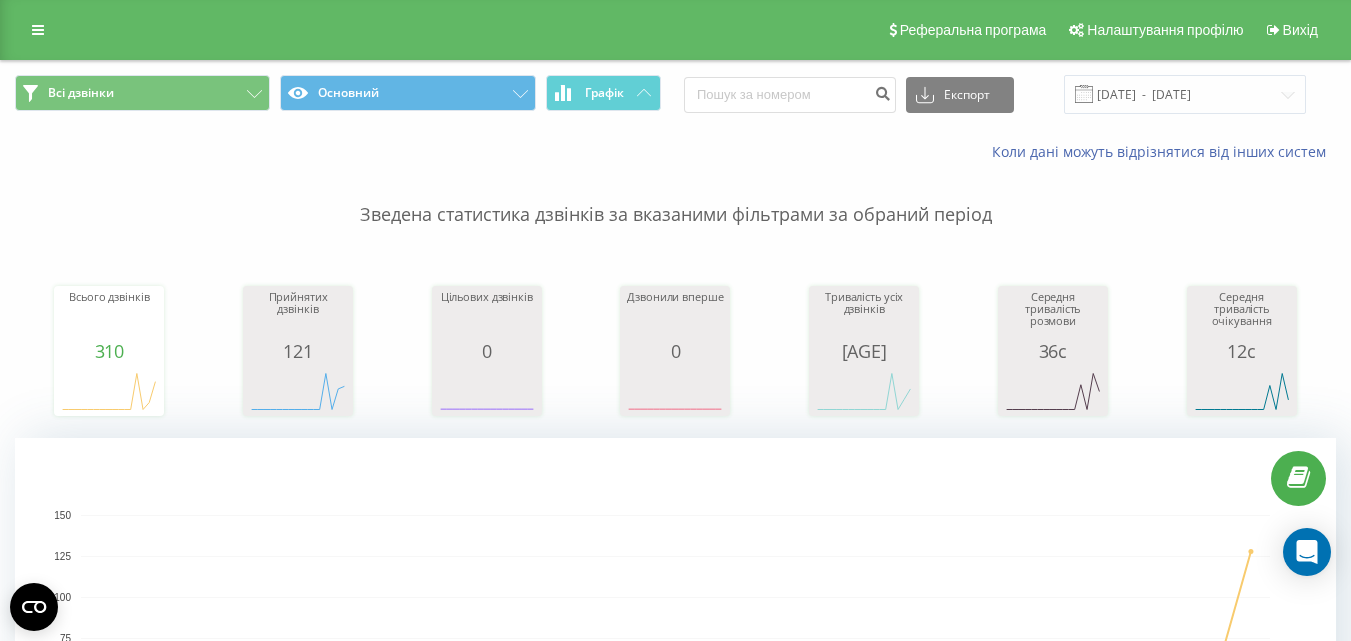 scroll, scrollTop: 0, scrollLeft: 0, axis: both 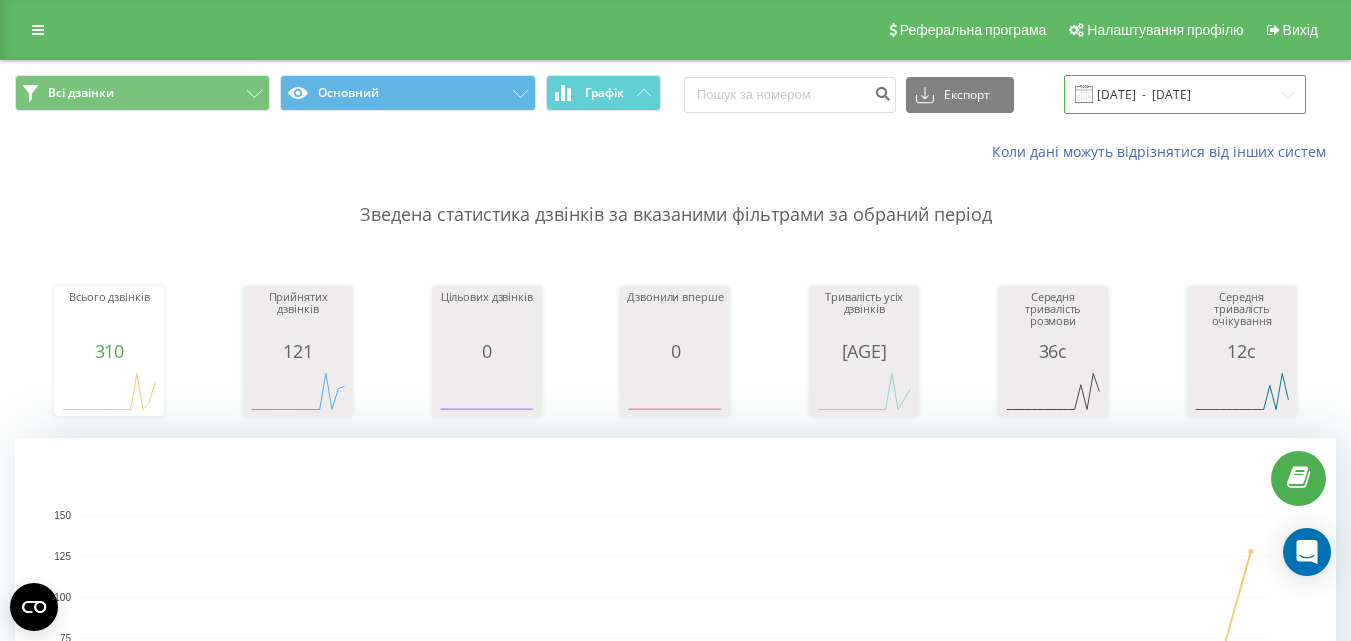 click on "[DATE]  -  [DATE]" at bounding box center (1185, 94) 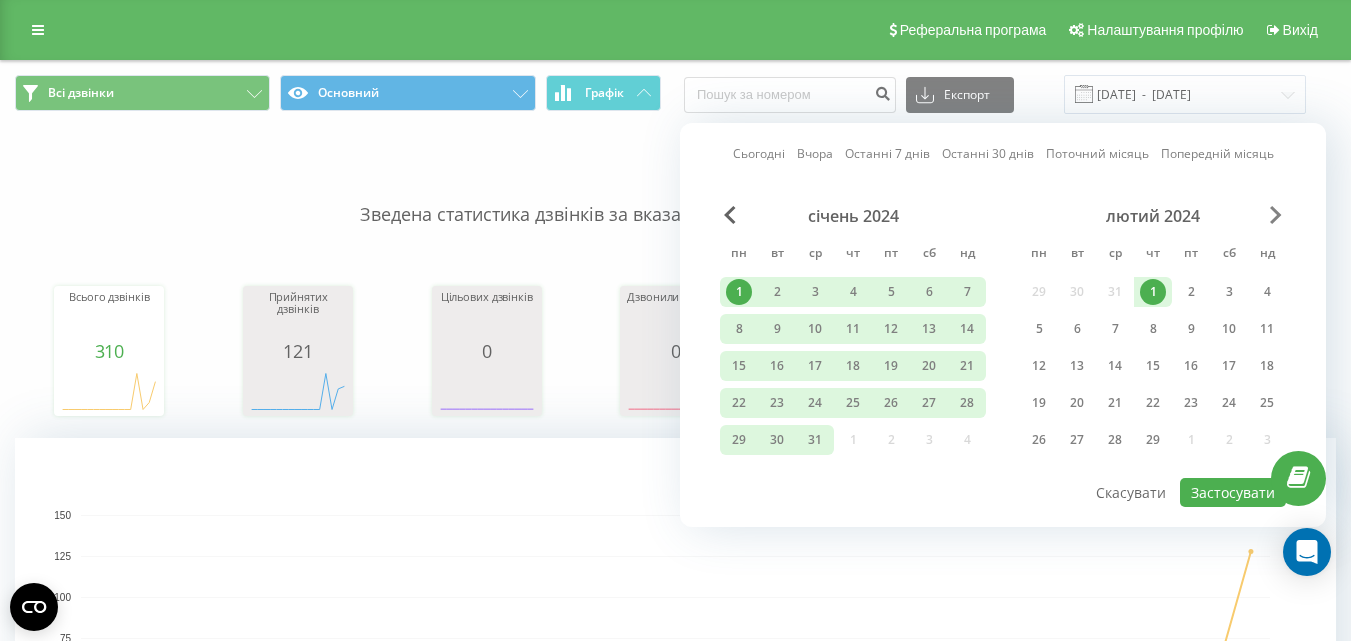 click at bounding box center [1276, 215] 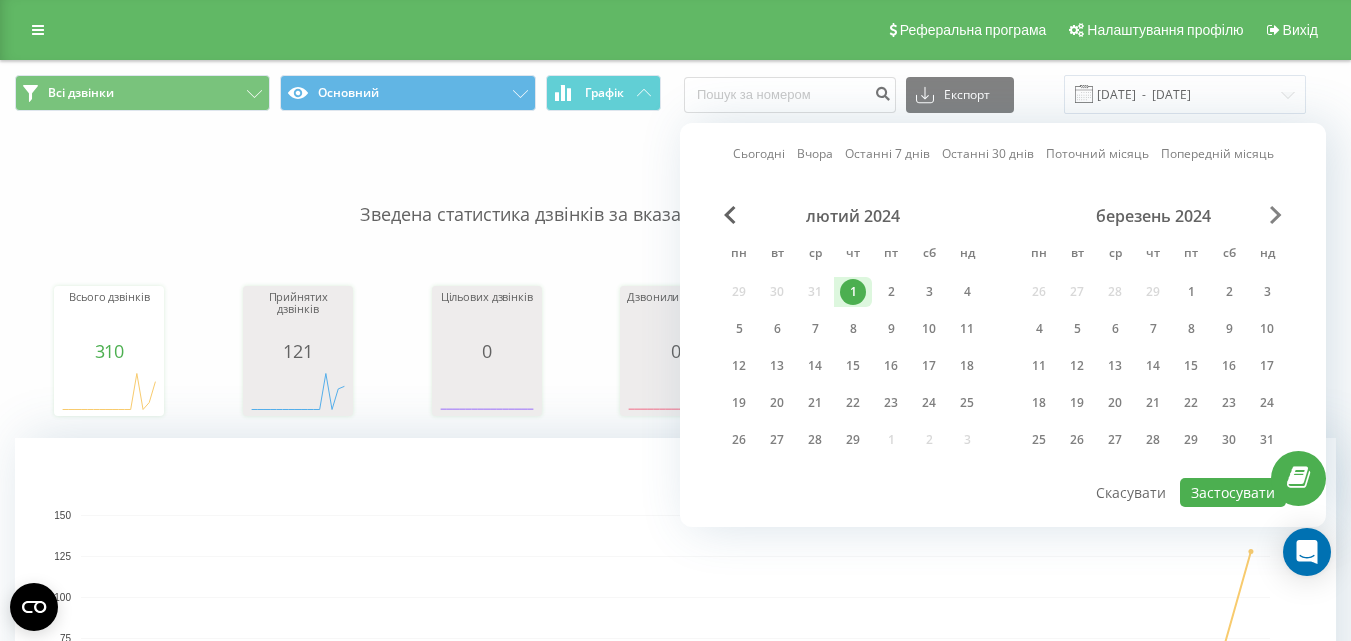 click at bounding box center (1276, 215) 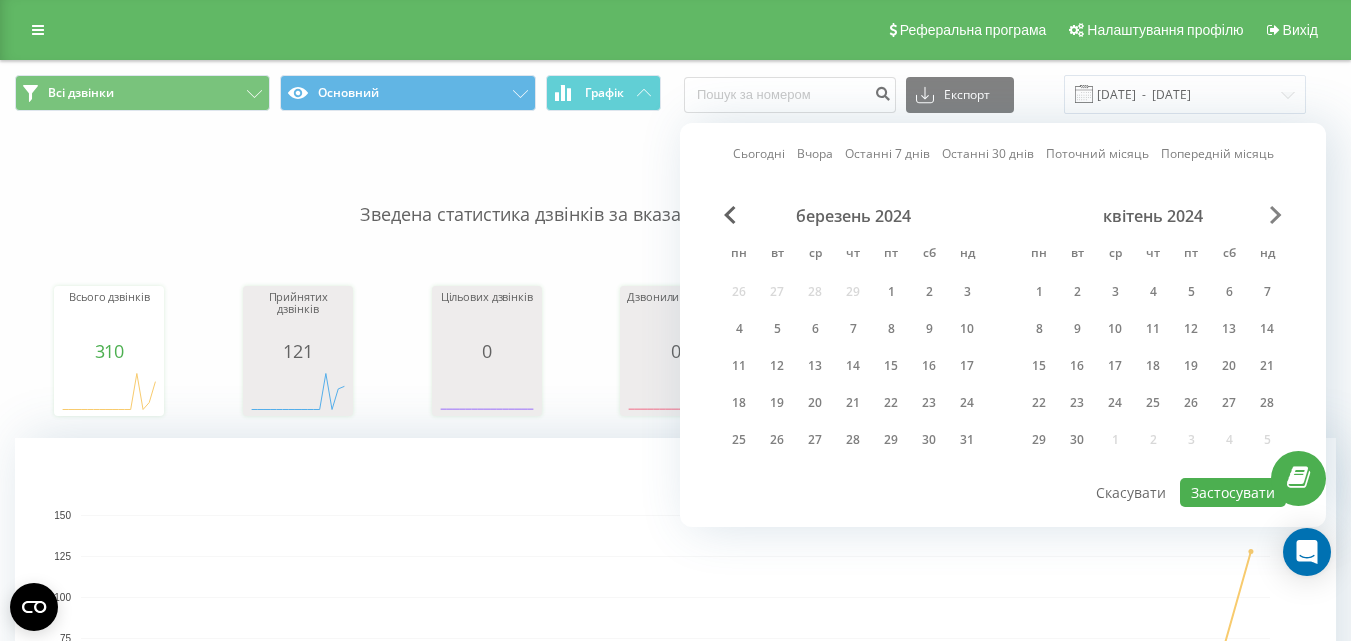 click at bounding box center (1276, 215) 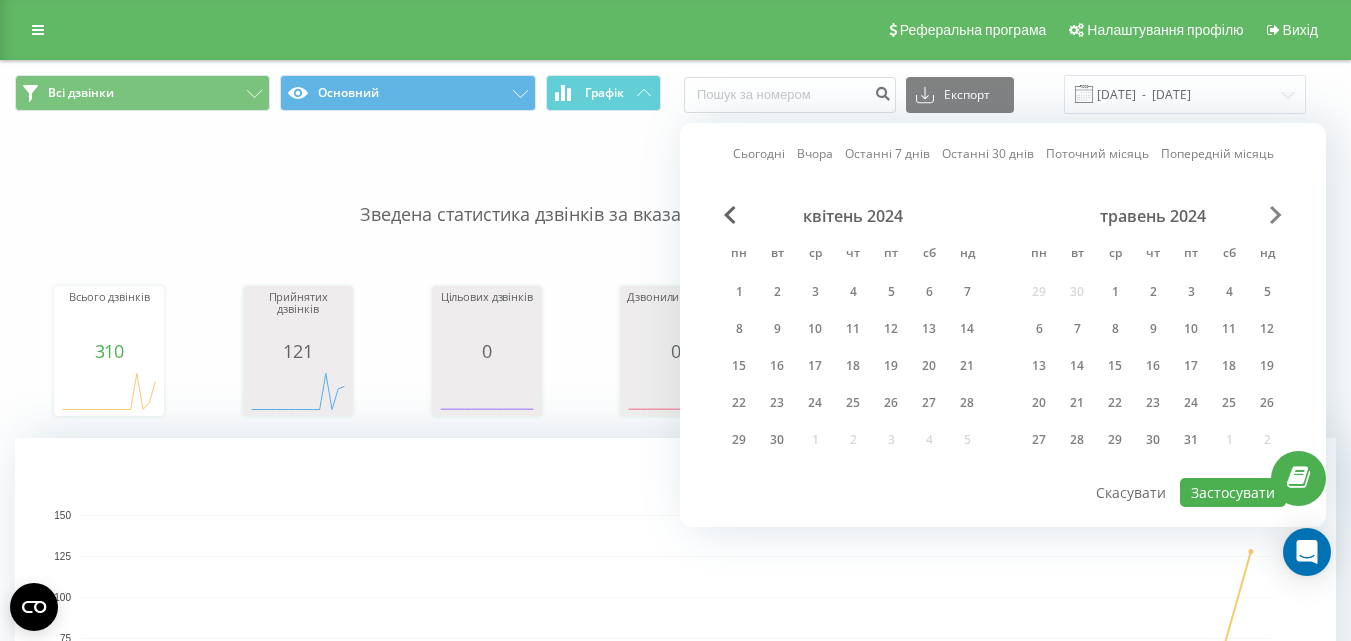 click at bounding box center (1276, 215) 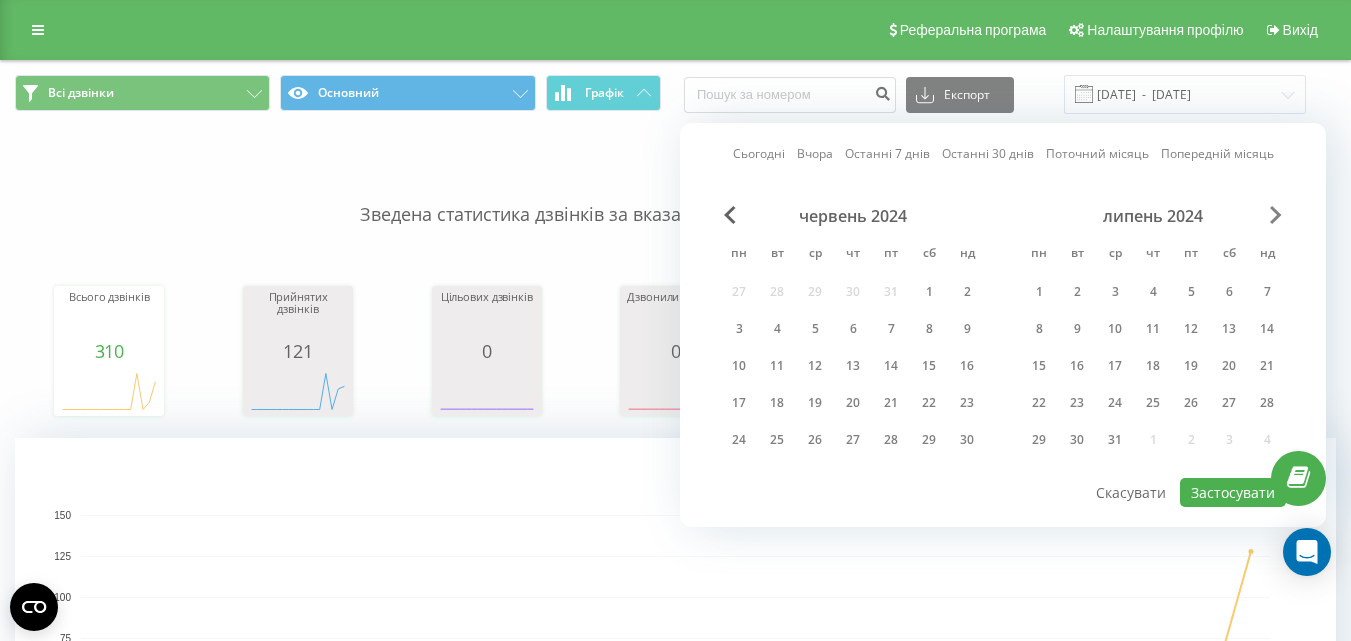 click at bounding box center (1276, 215) 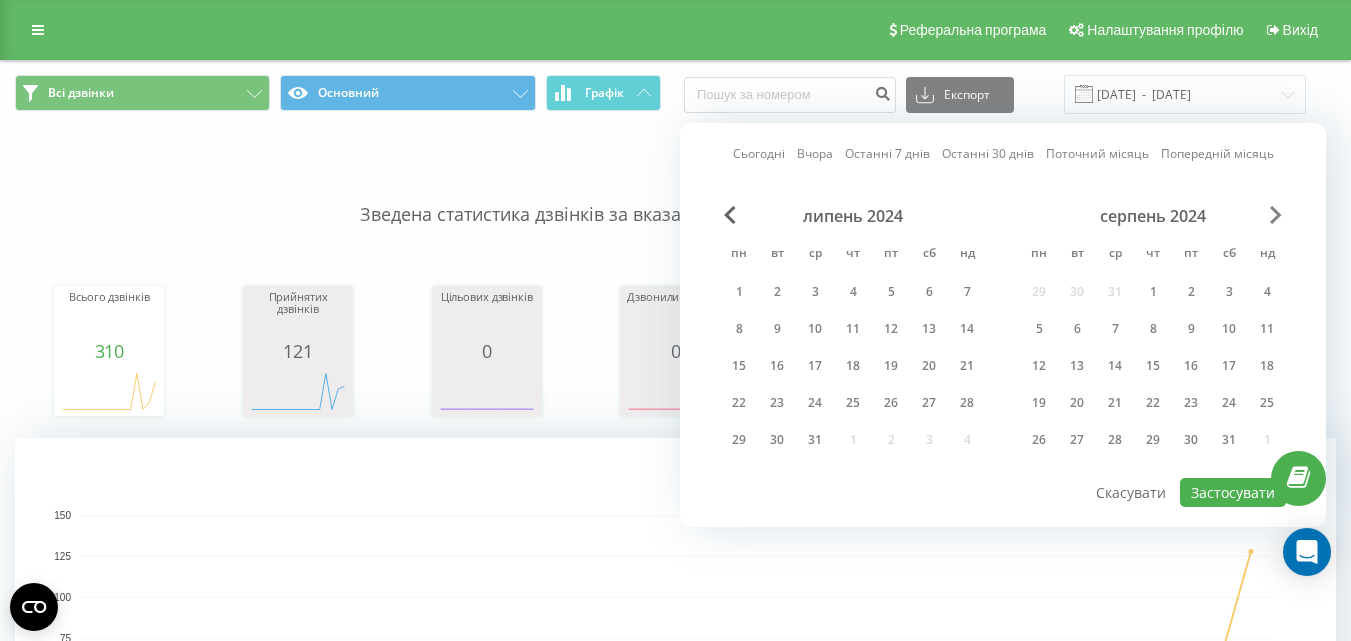 click at bounding box center [1276, 215] 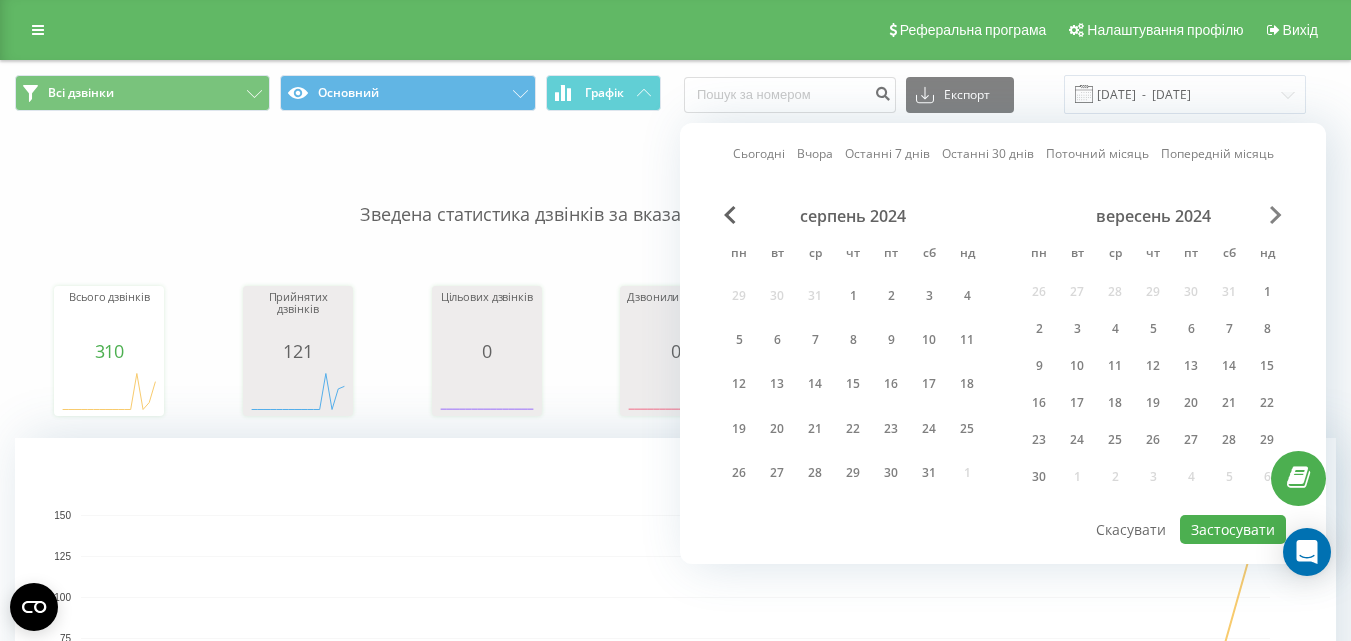 click at bounding box center (1276, 215) 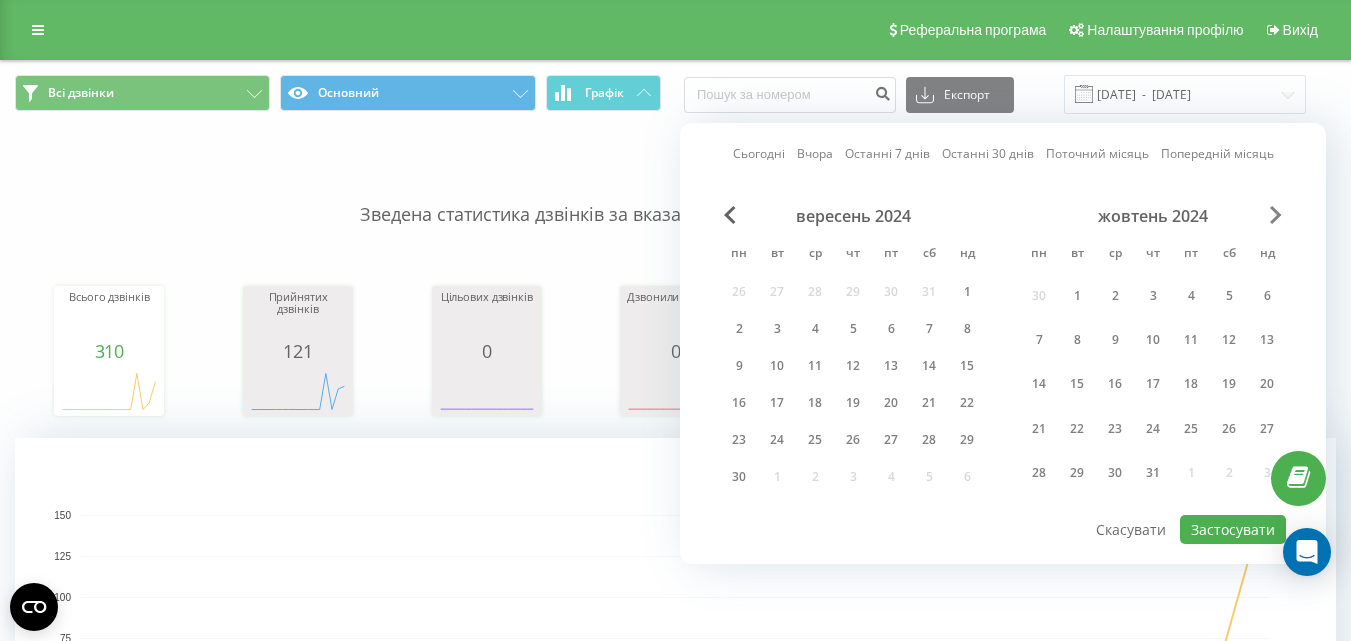 click at bounding box center [1276, 215] 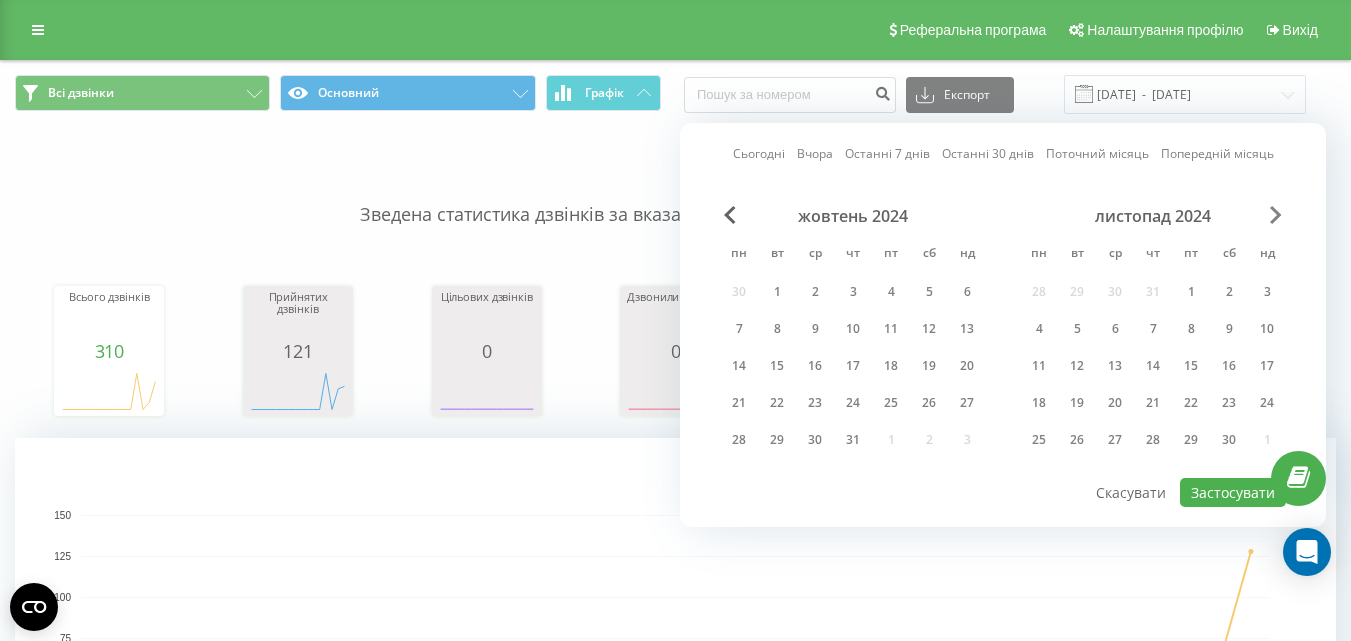 click at bounding box center (1276, 215) 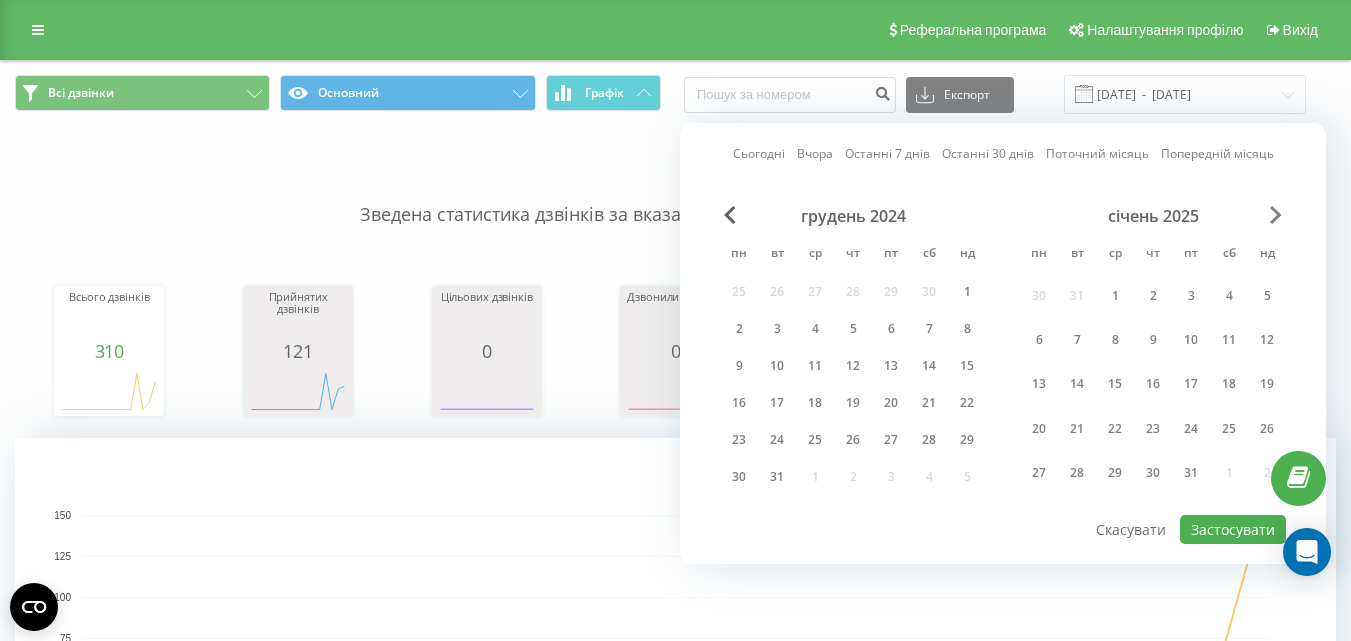 click at bounding box center (1276, 215) 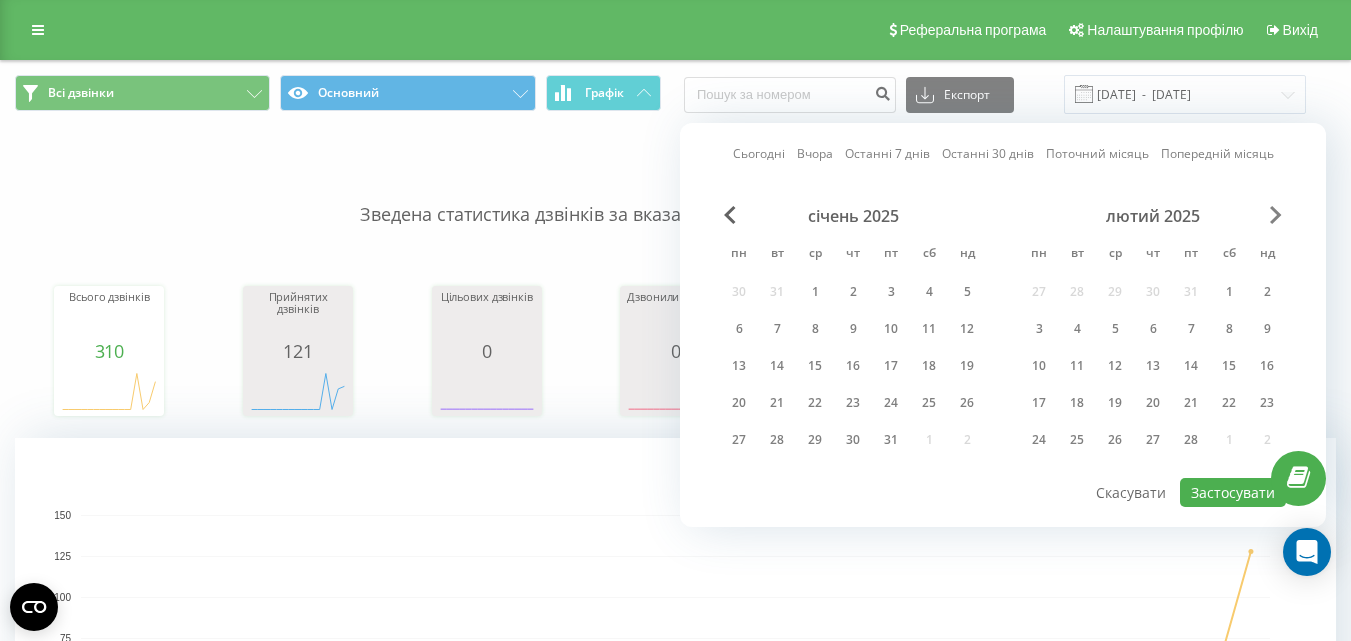 click at bounding box center (1276, 215) 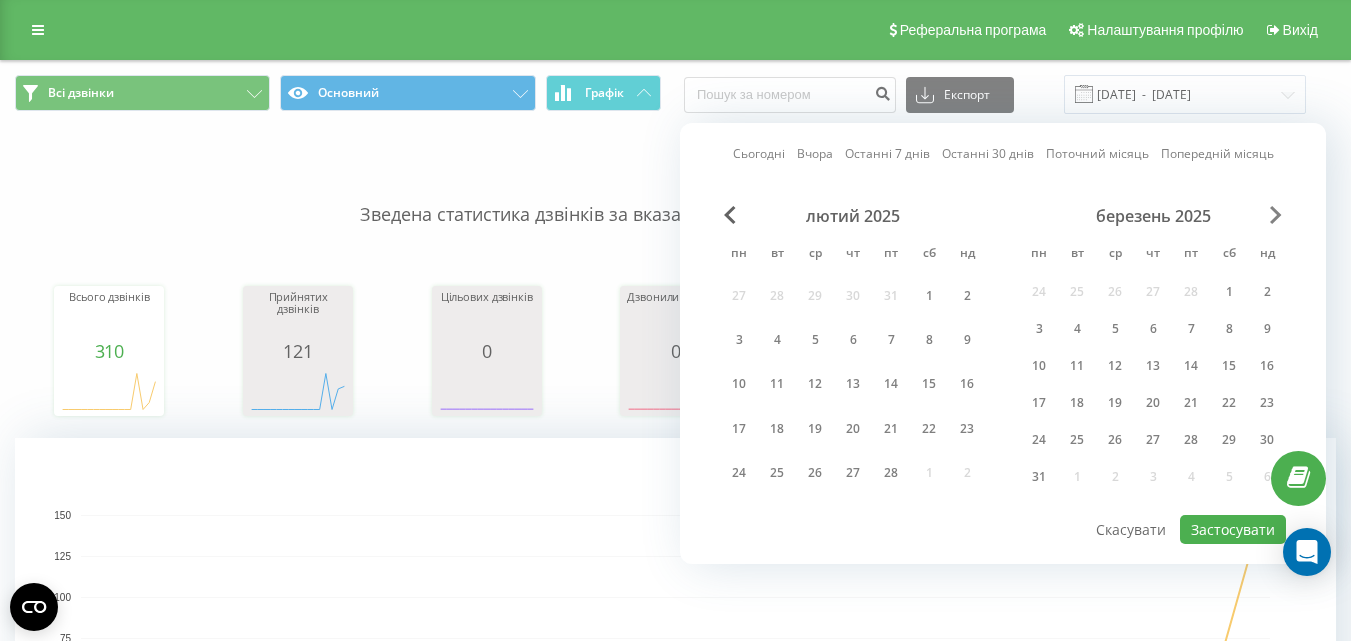 click at bounding box center (1276, 215) 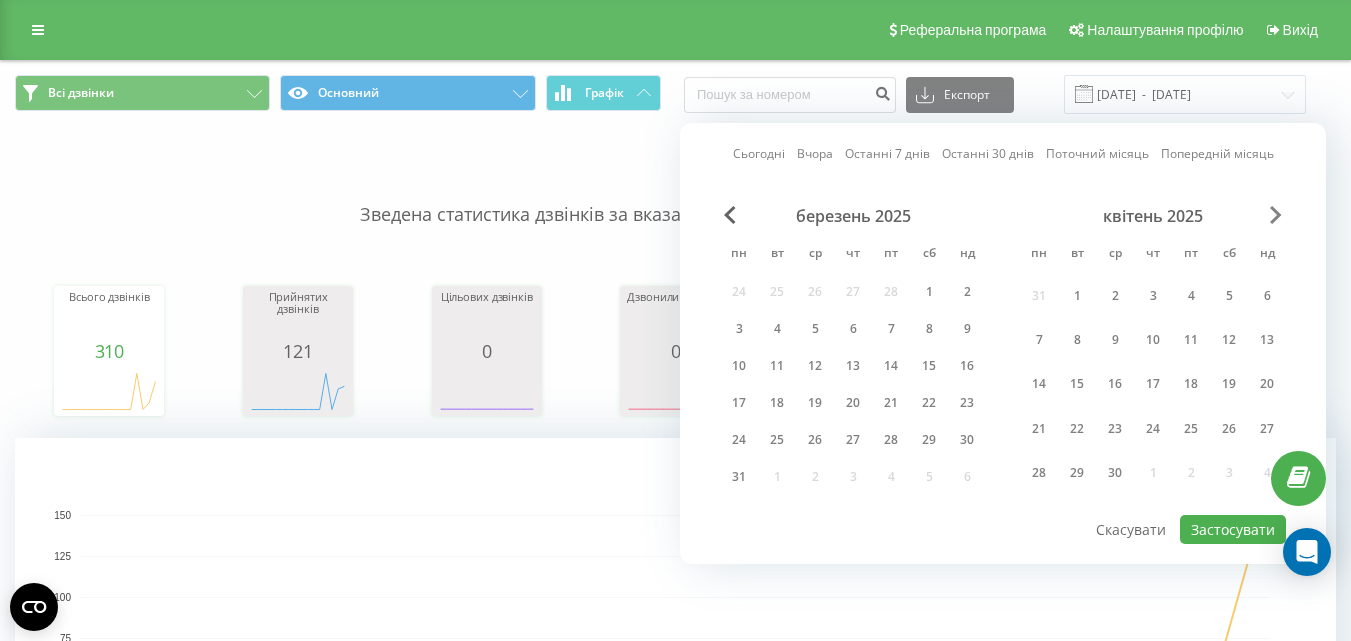 click at bounding box center [1276, 215] 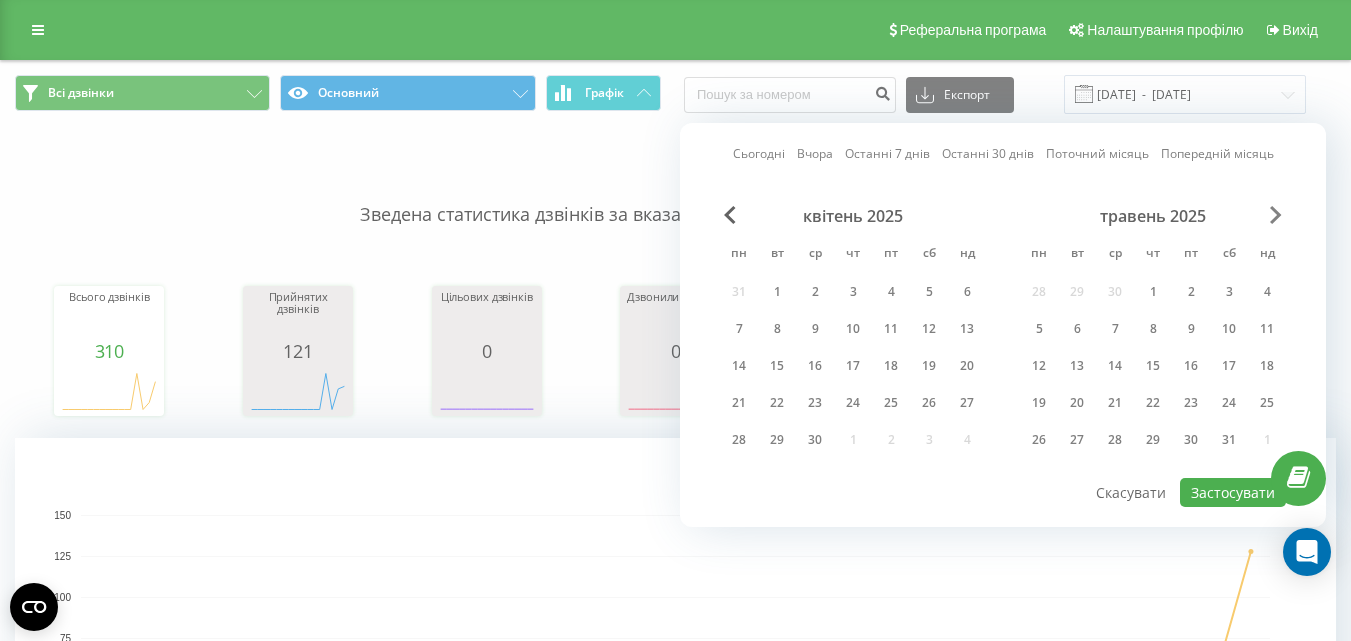 click at bounding box center [1276, 215] 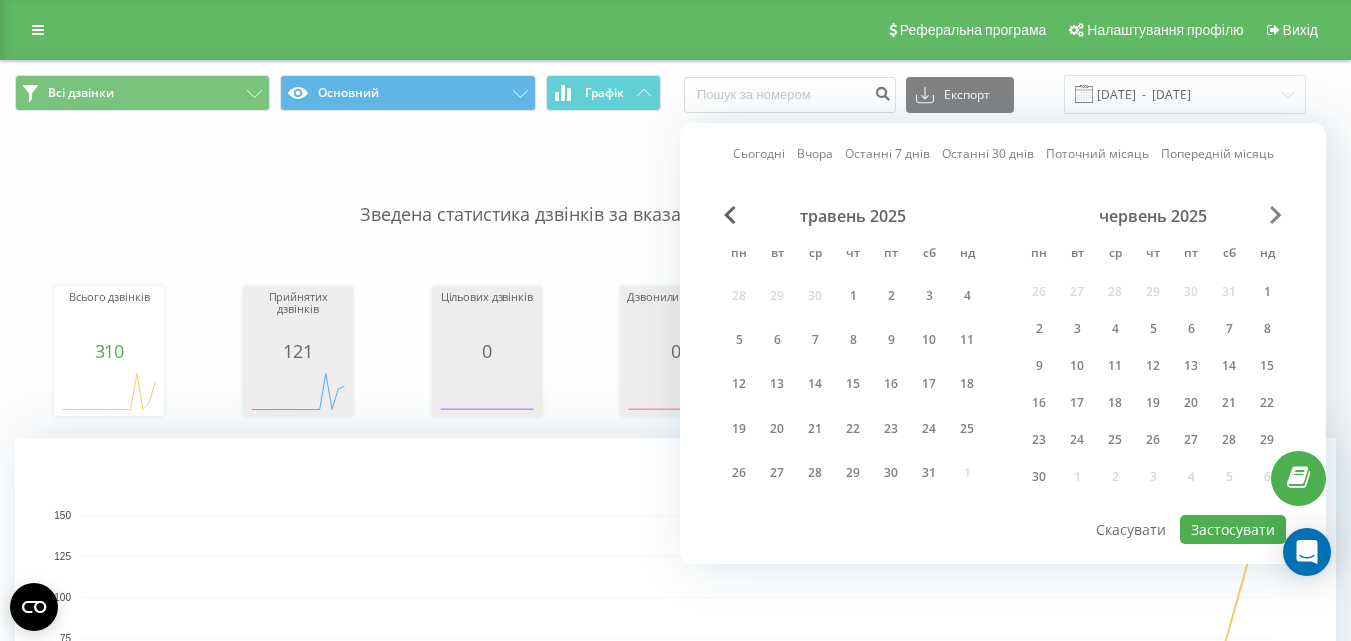 click at bounding box center (1276, 215) 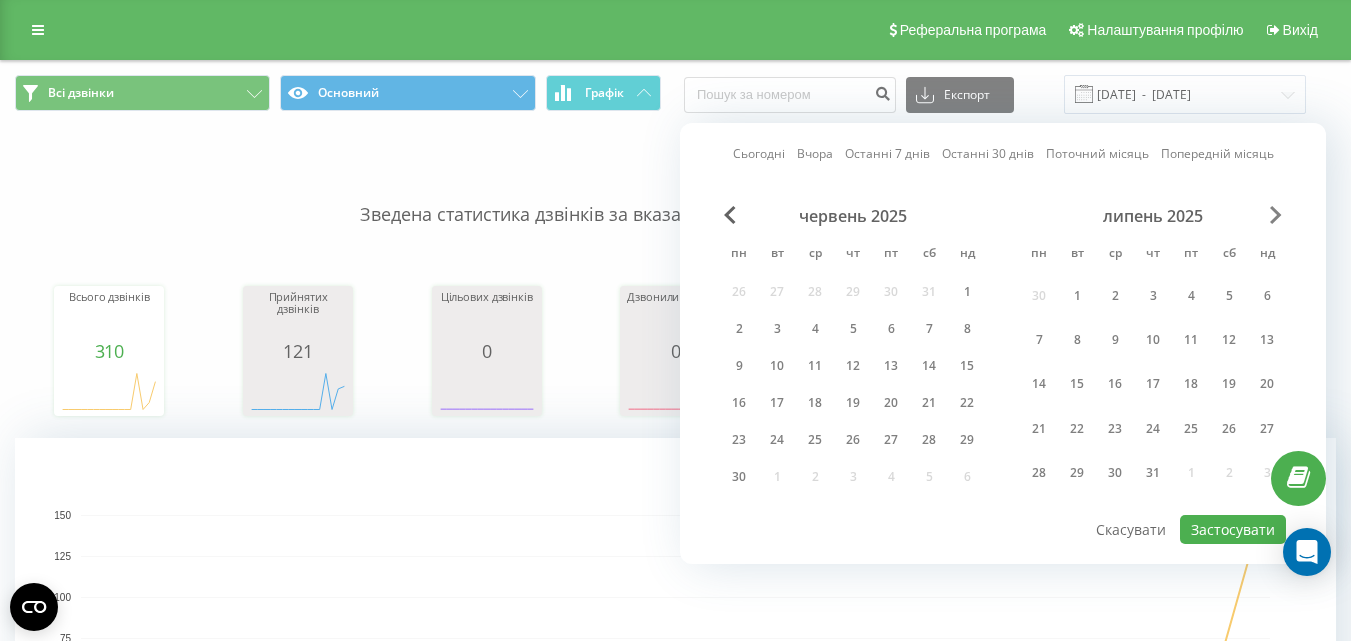click at bounding box center (1276, 215) 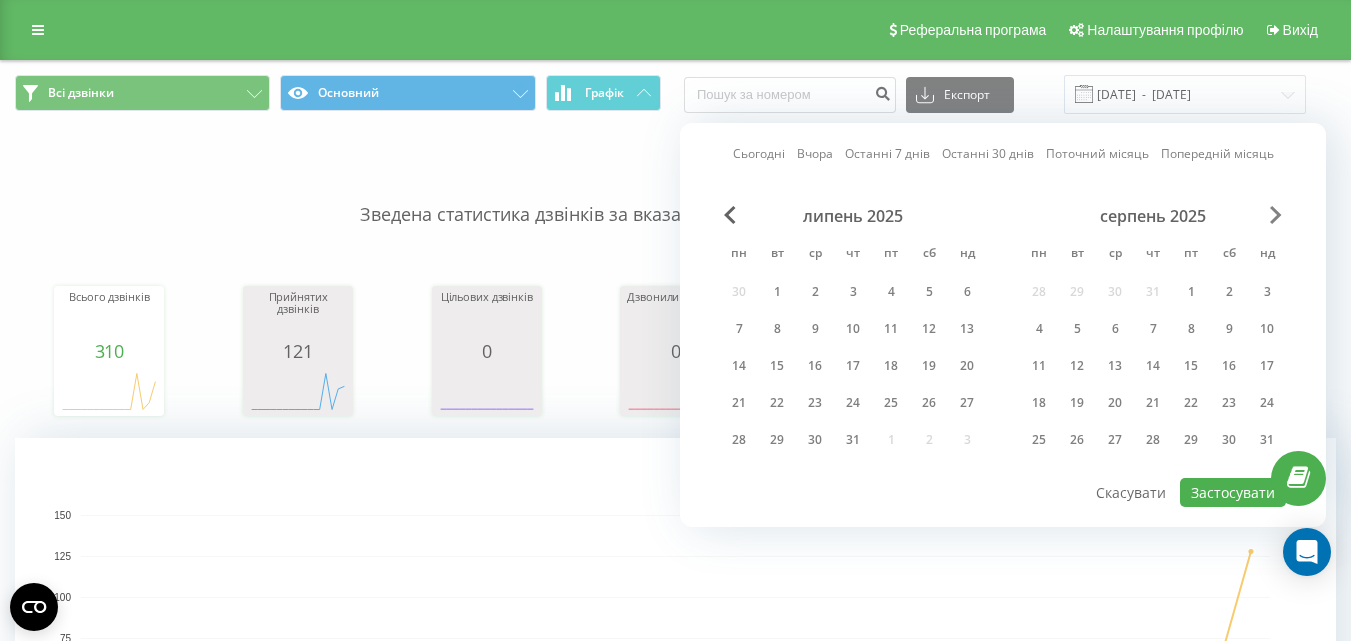 click at bounding box center [1276, 215] 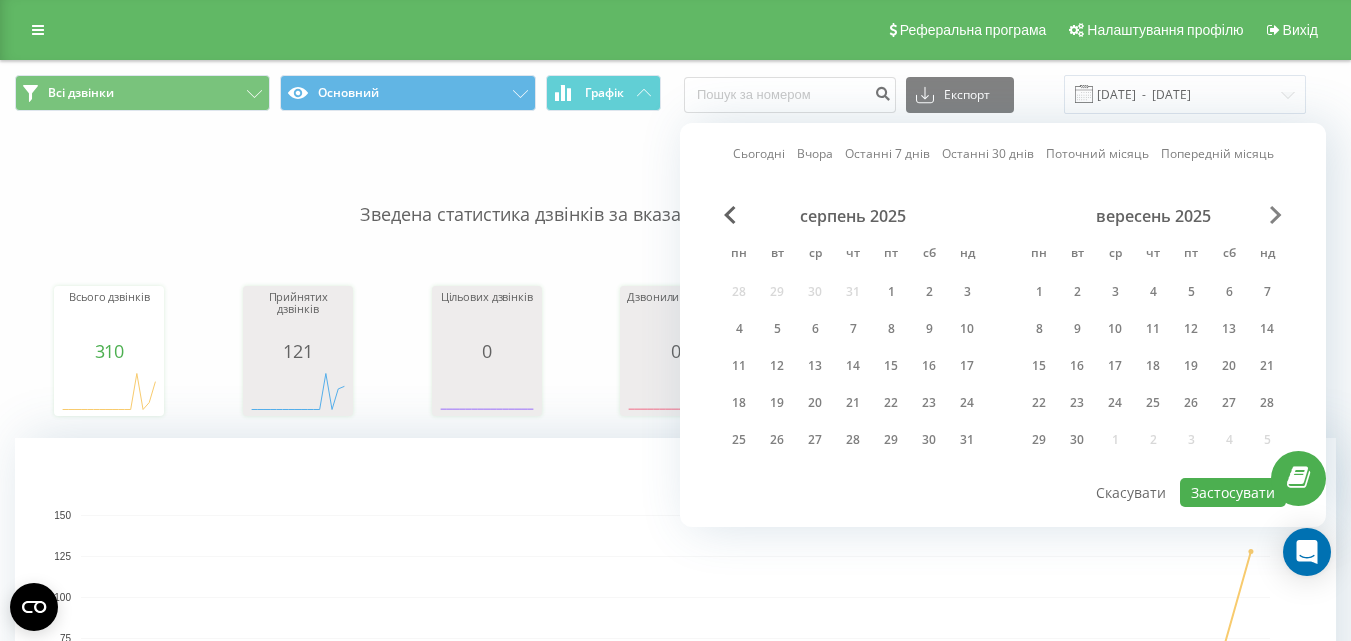 click at bounding box center (1276, 215) 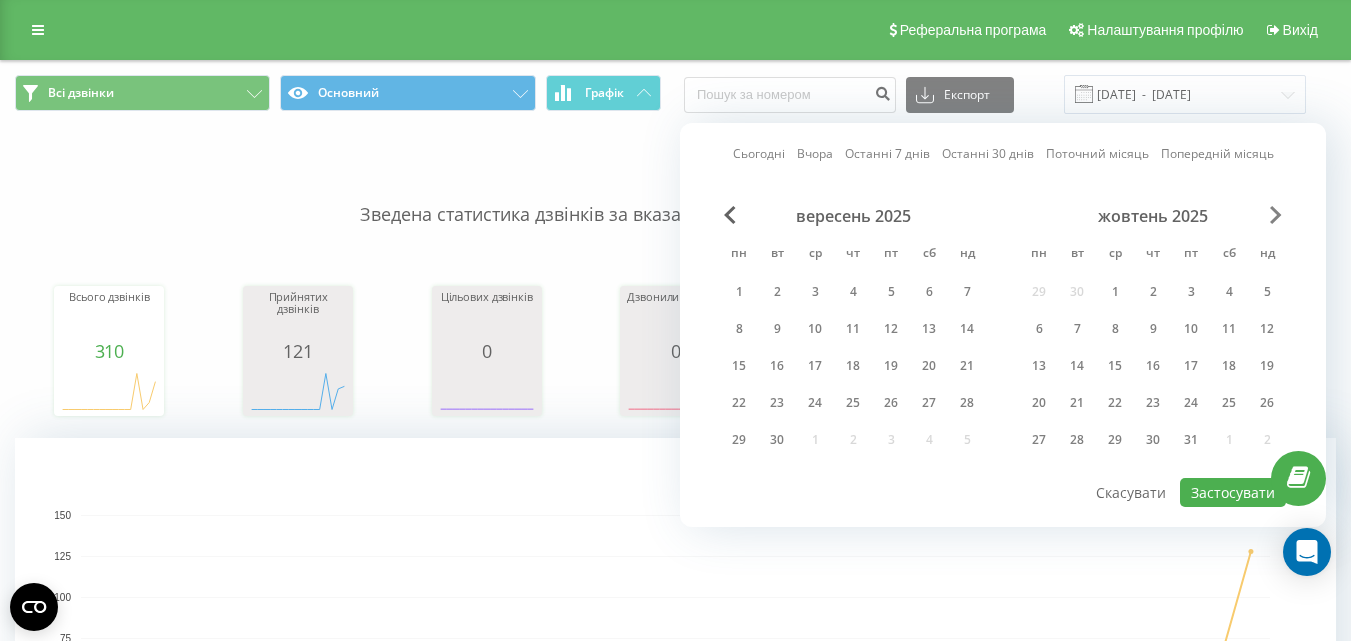 click at bounding box center [1276, 215] 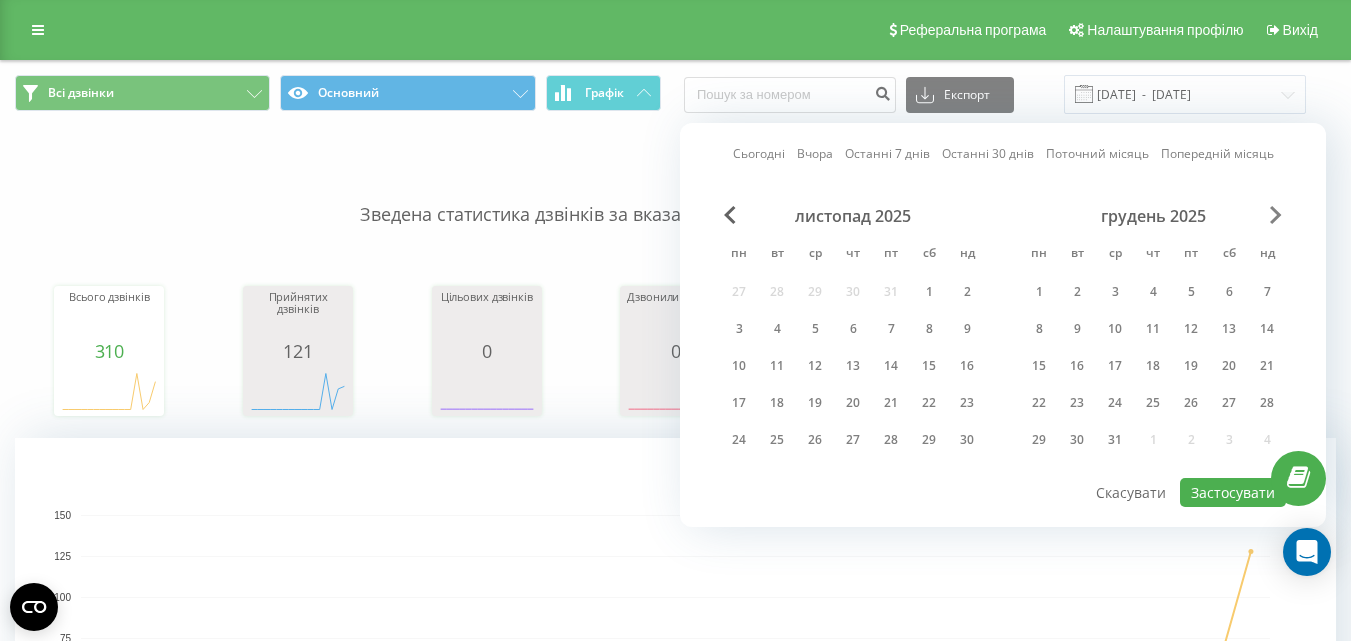 click at bounding box center (1276, 215) 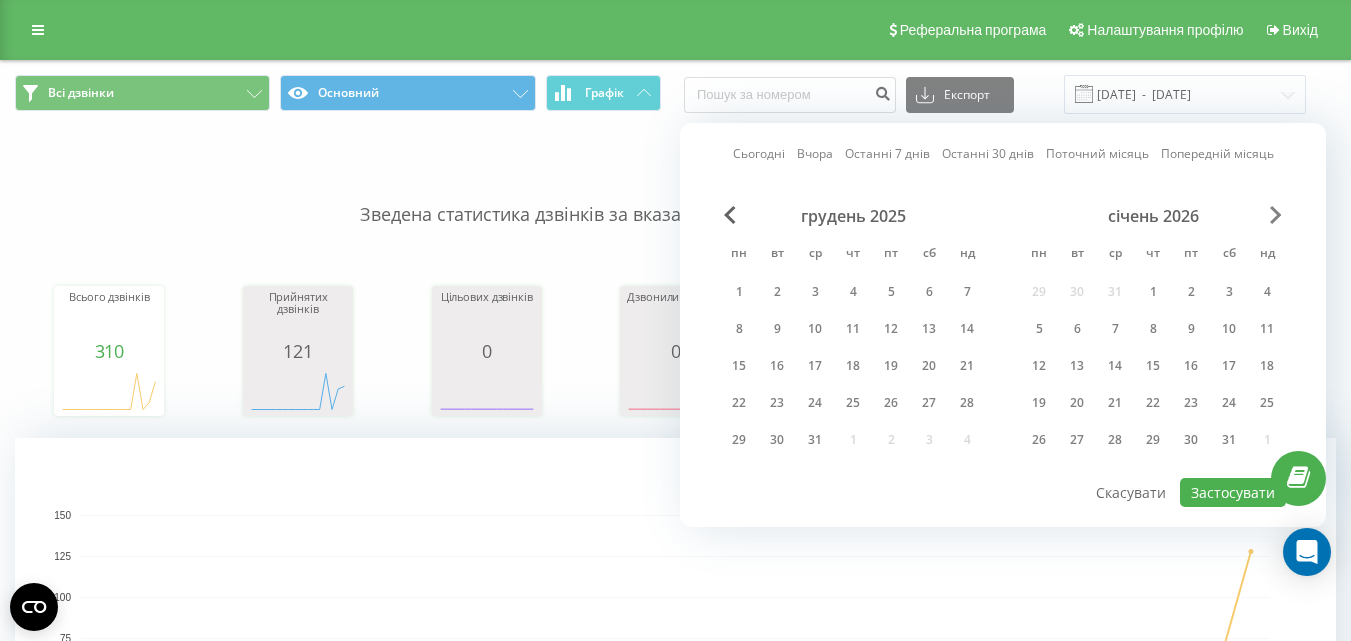 click at bounding box center (1276, 215) 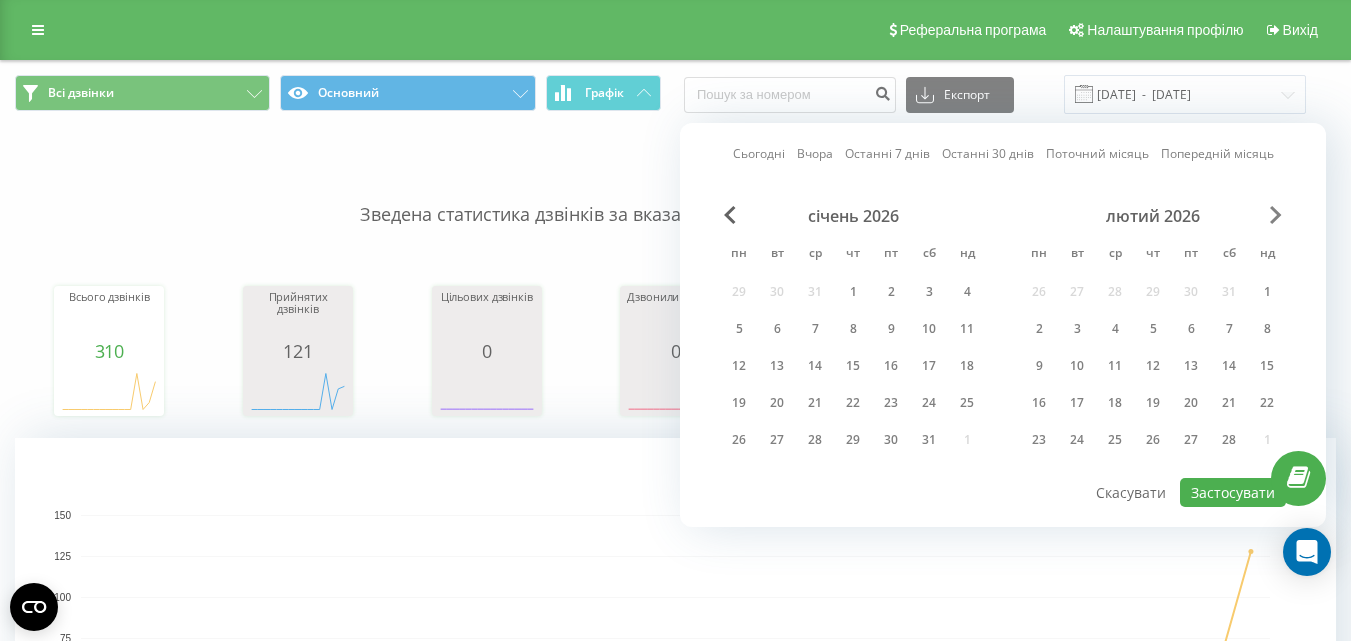 click at bounding box center (1276, 215) 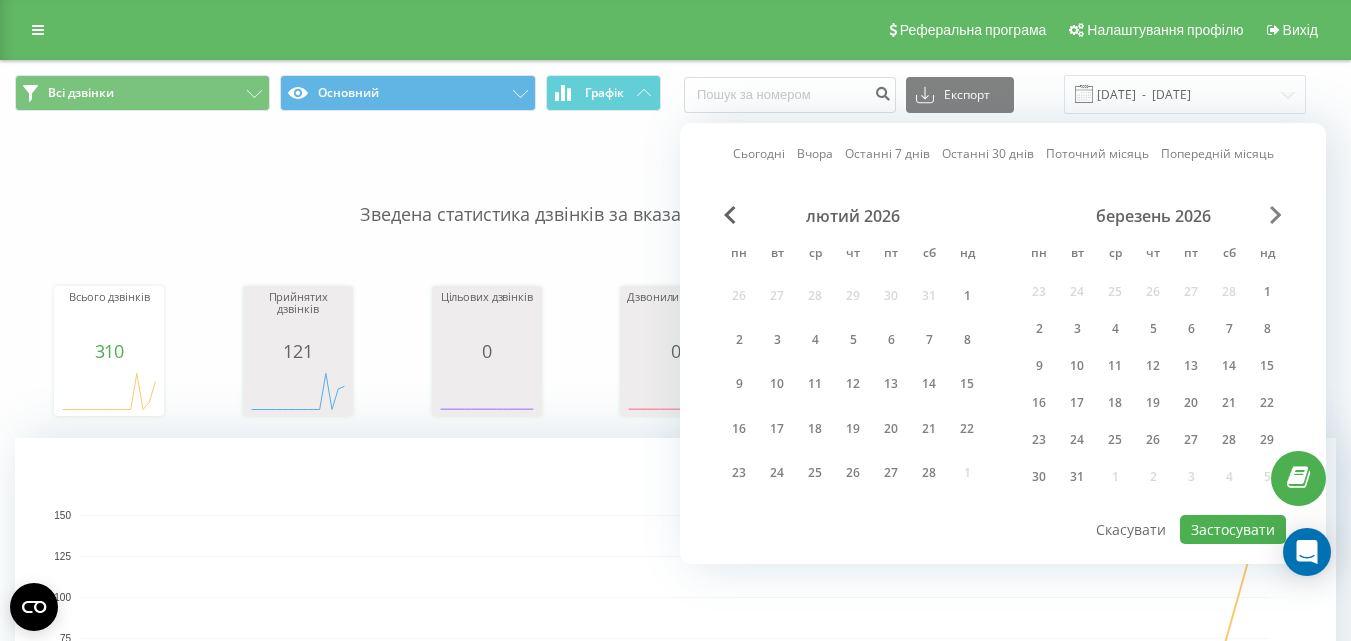 click at bounding box center (1276, 215) 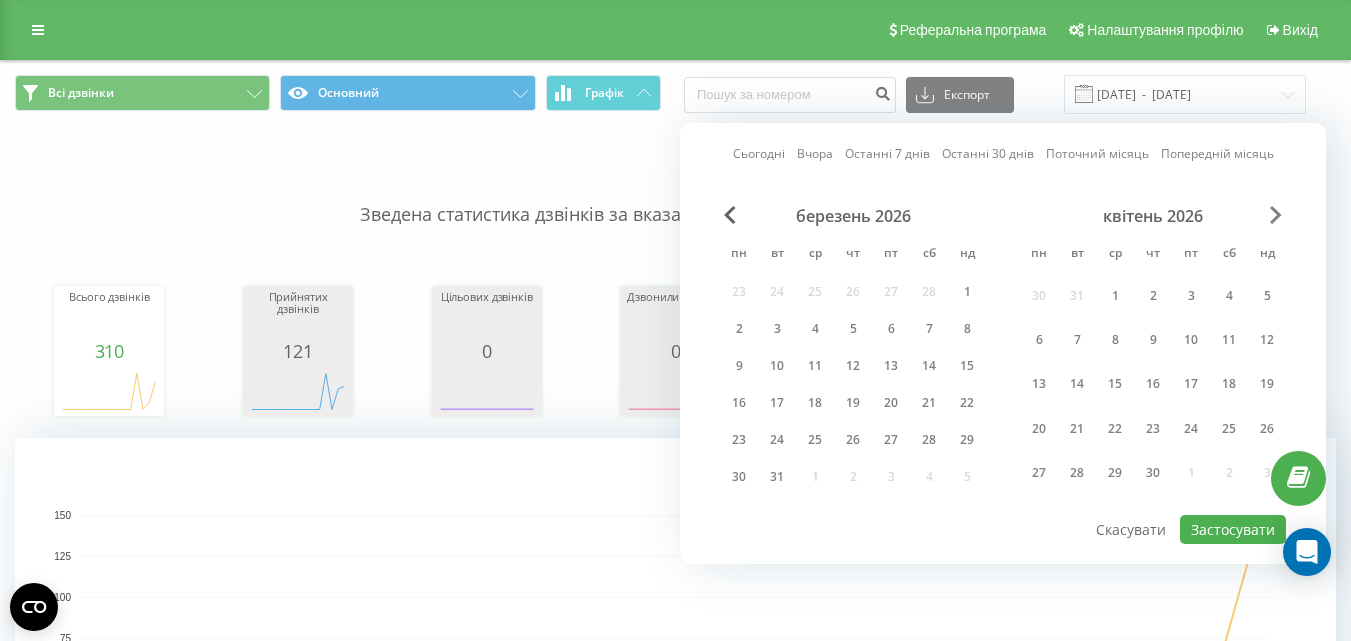 click at bounding box center (1276, 215) 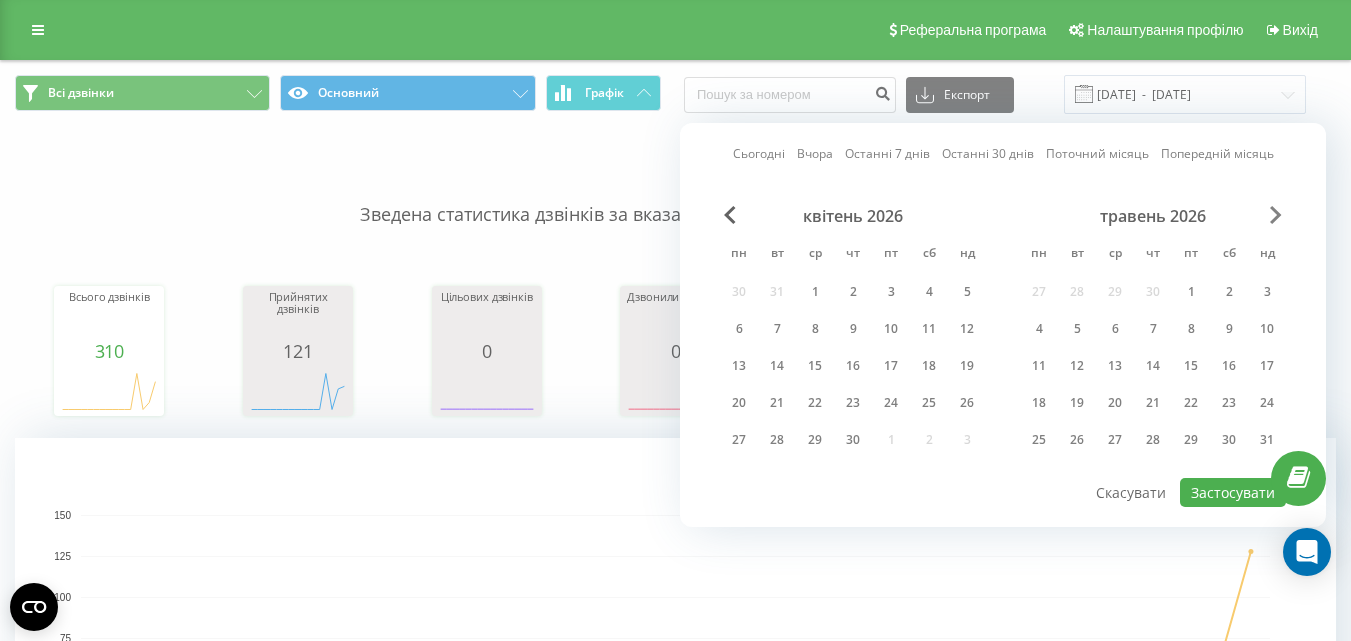 click at bounding box center (1276, 215) 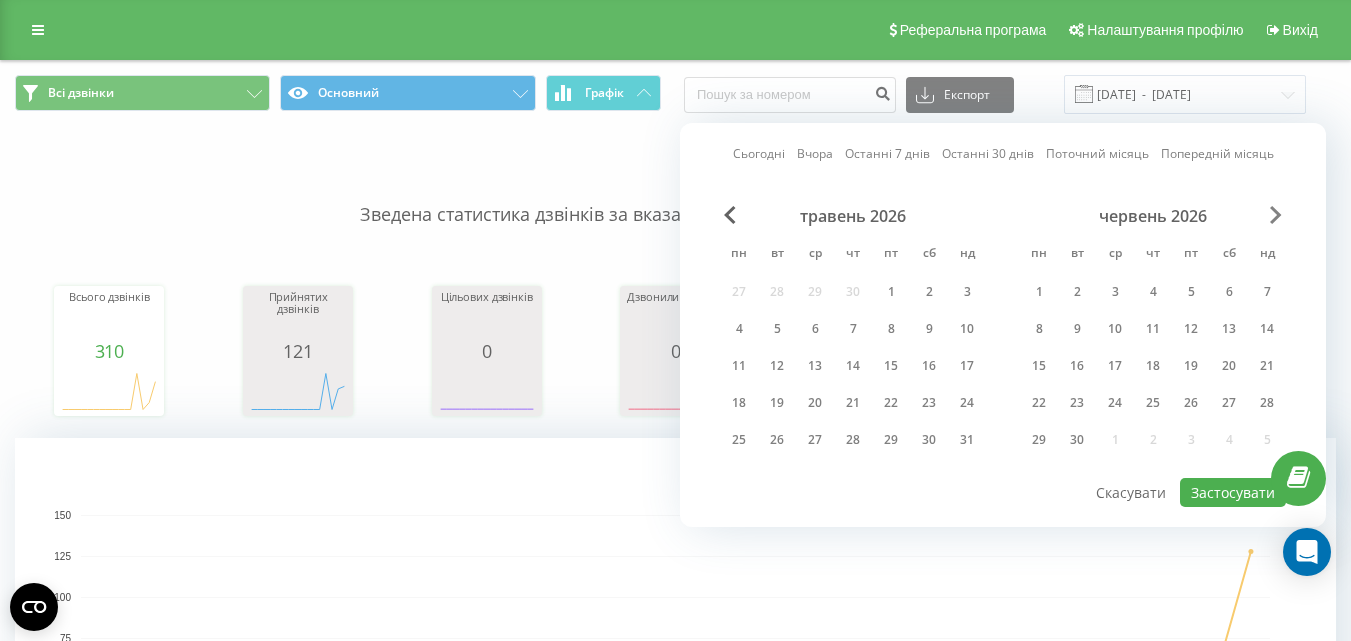 click at bounding box center (1276, 215) 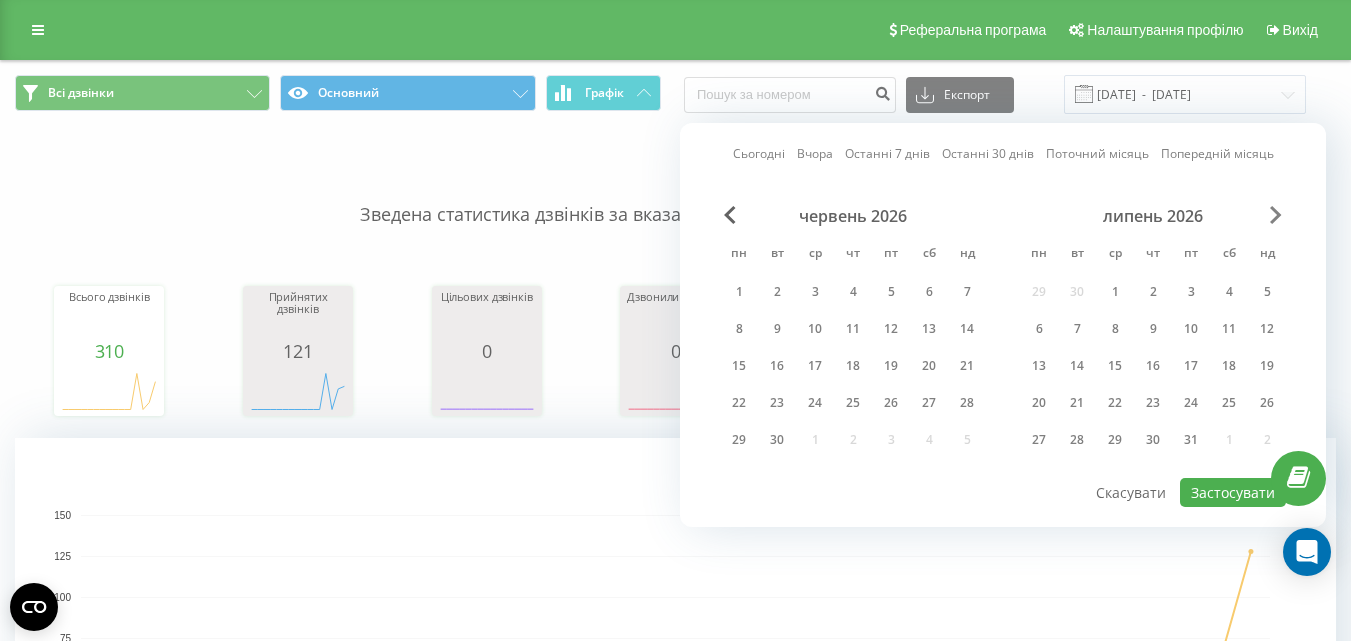click at bounding box center (1276, 215) 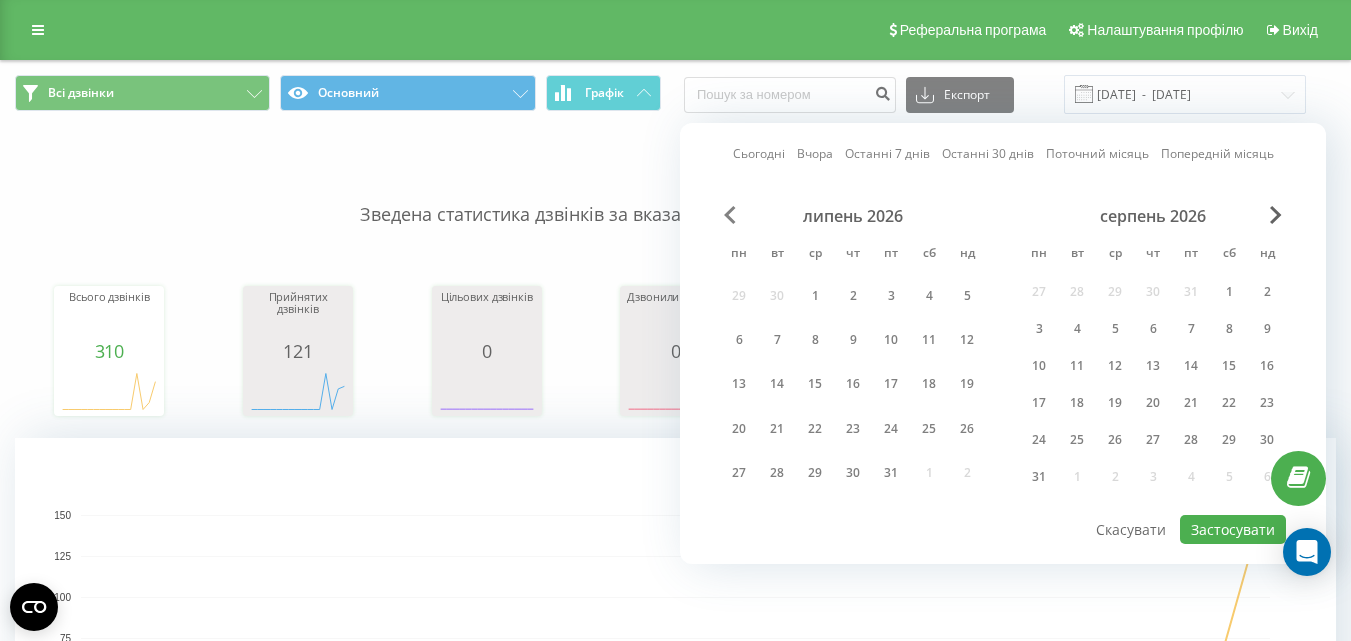 click at bounding box center [730, 215] 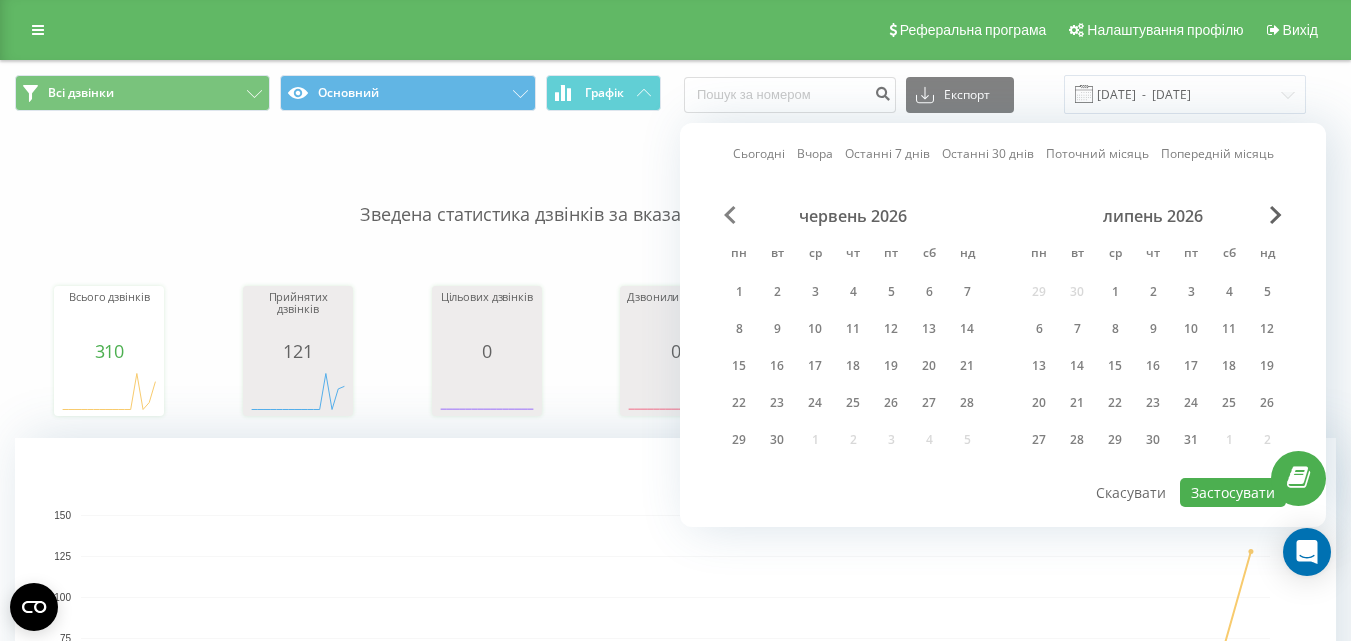 click at bounding box center [730, 215] 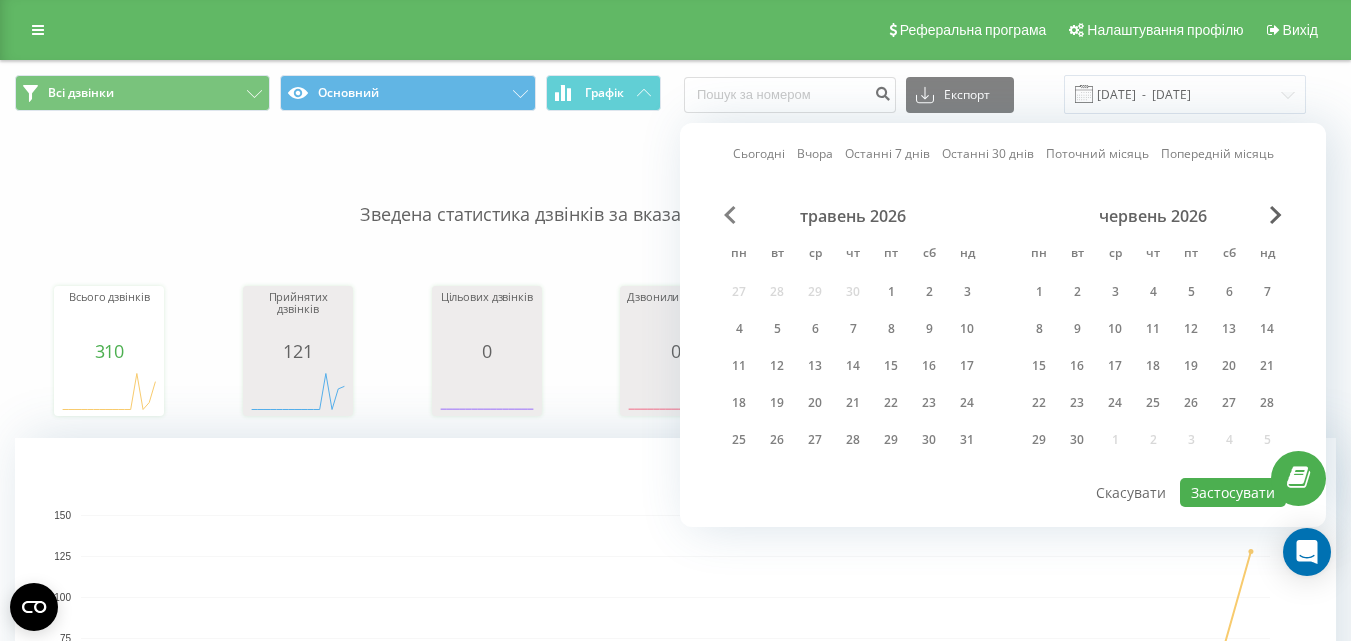 click at bounding box center [730, 215] 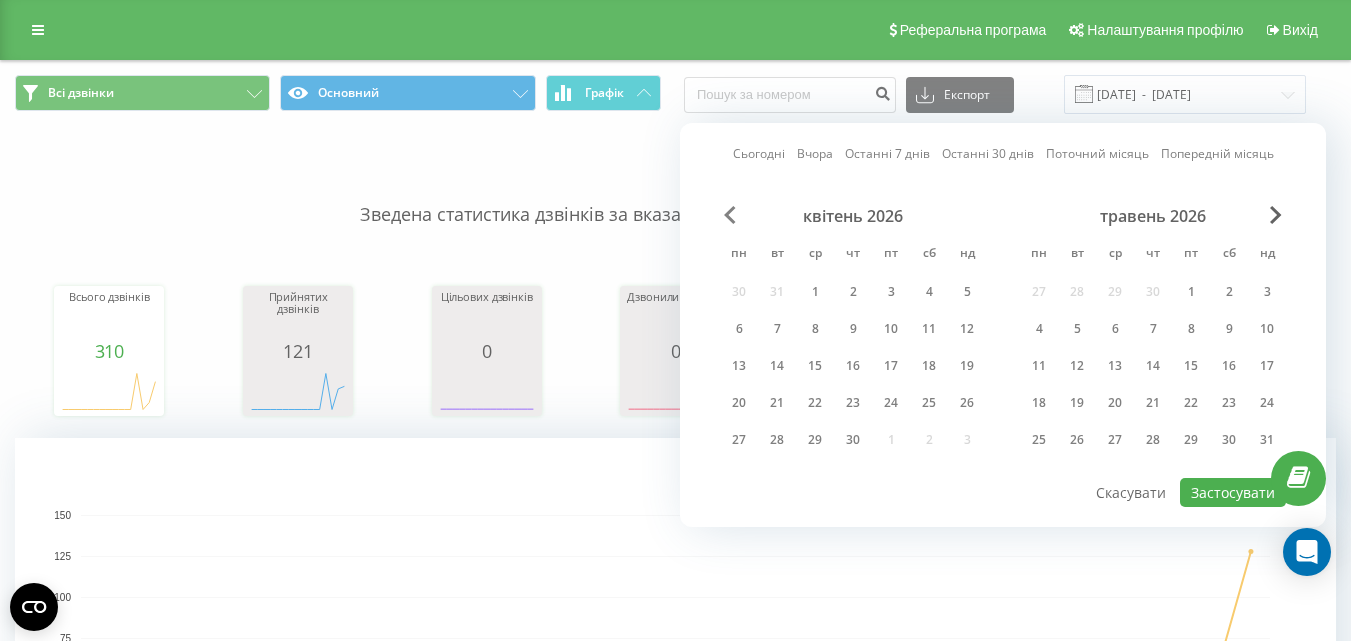 click at bounding box center (730, 215) 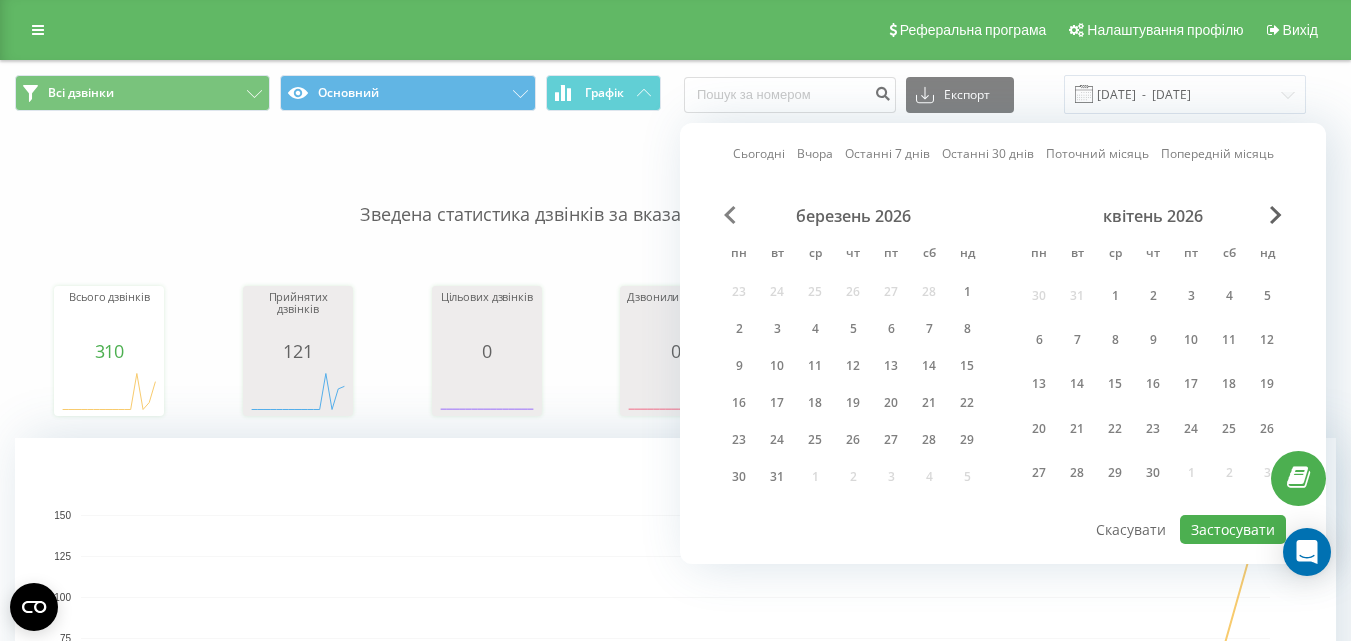 click at bounding box center (730, 215) 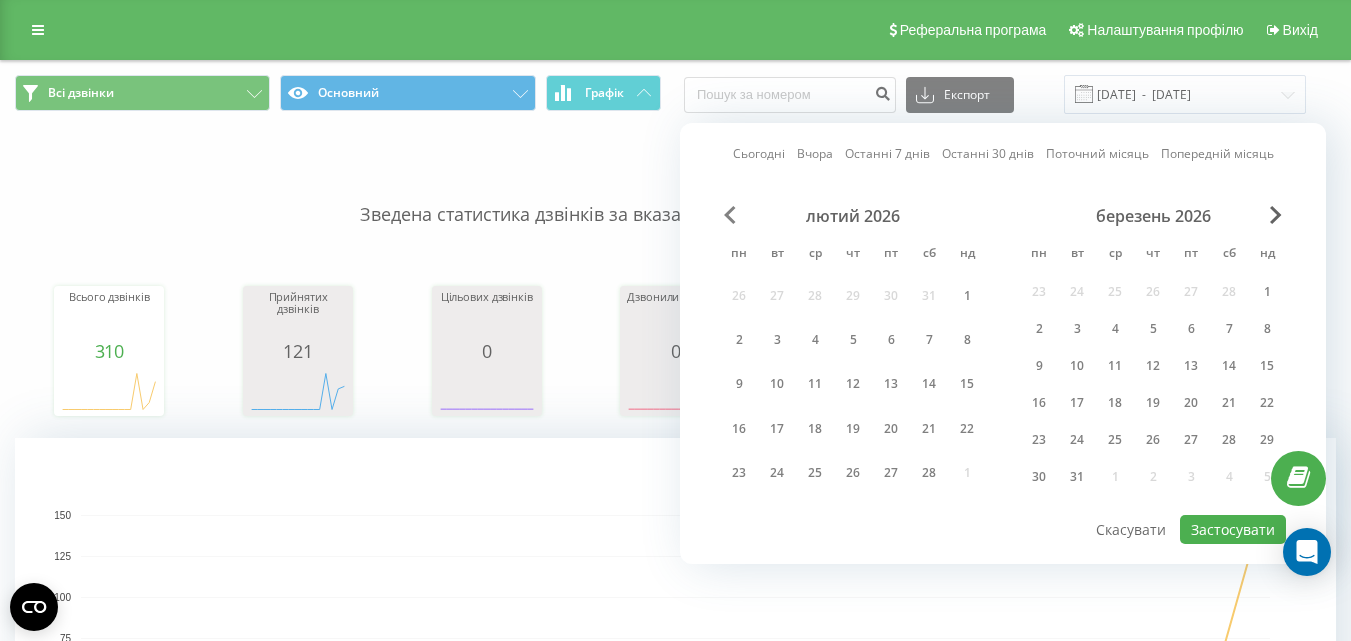 click at bounding box center [730, 215] 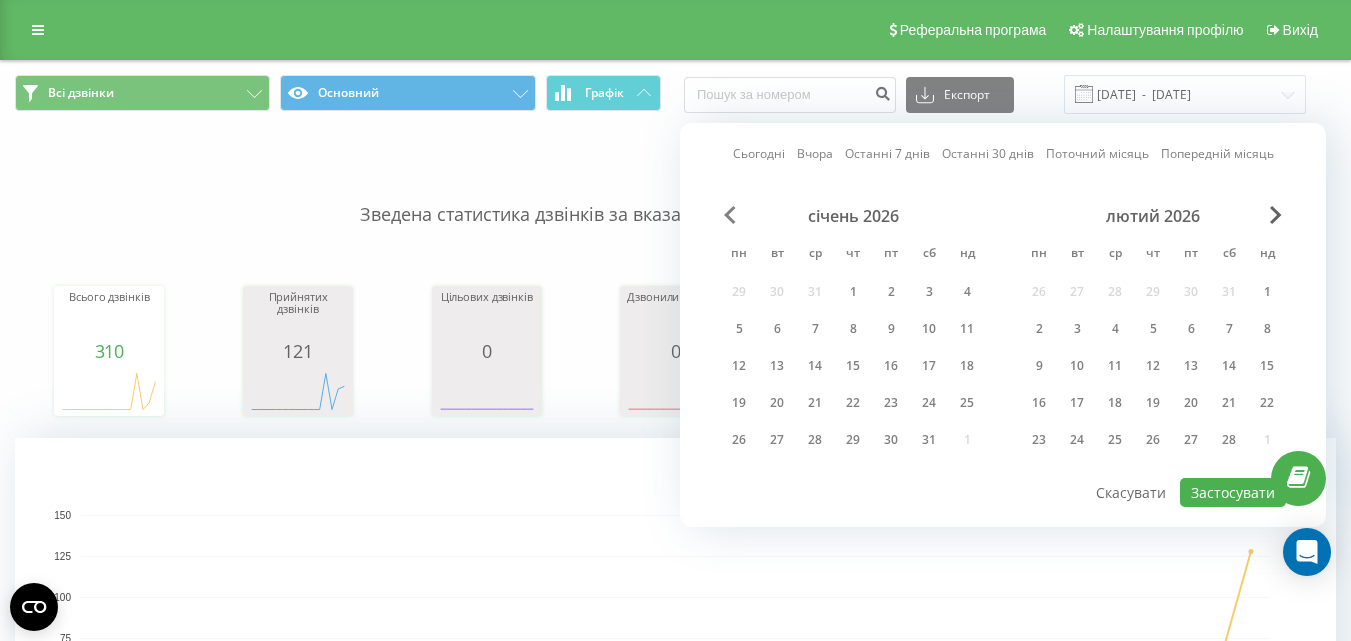 click at bounding box center (730, 215) 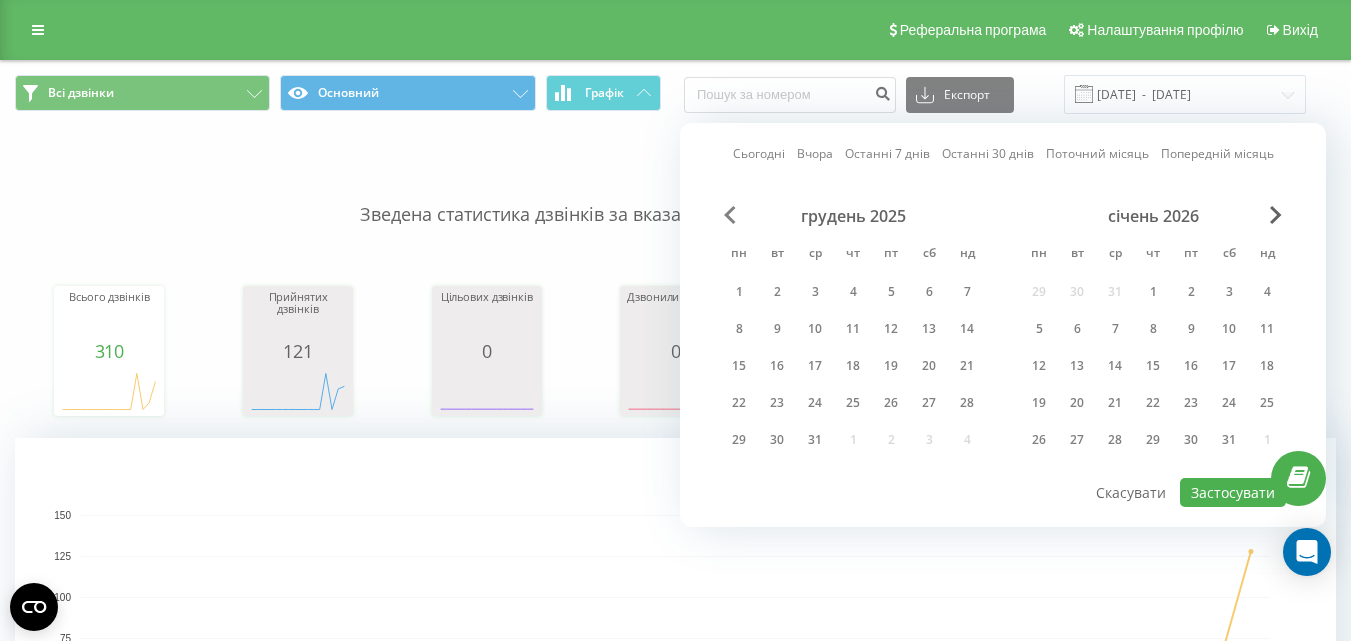 click at bounding box center [730, 215] 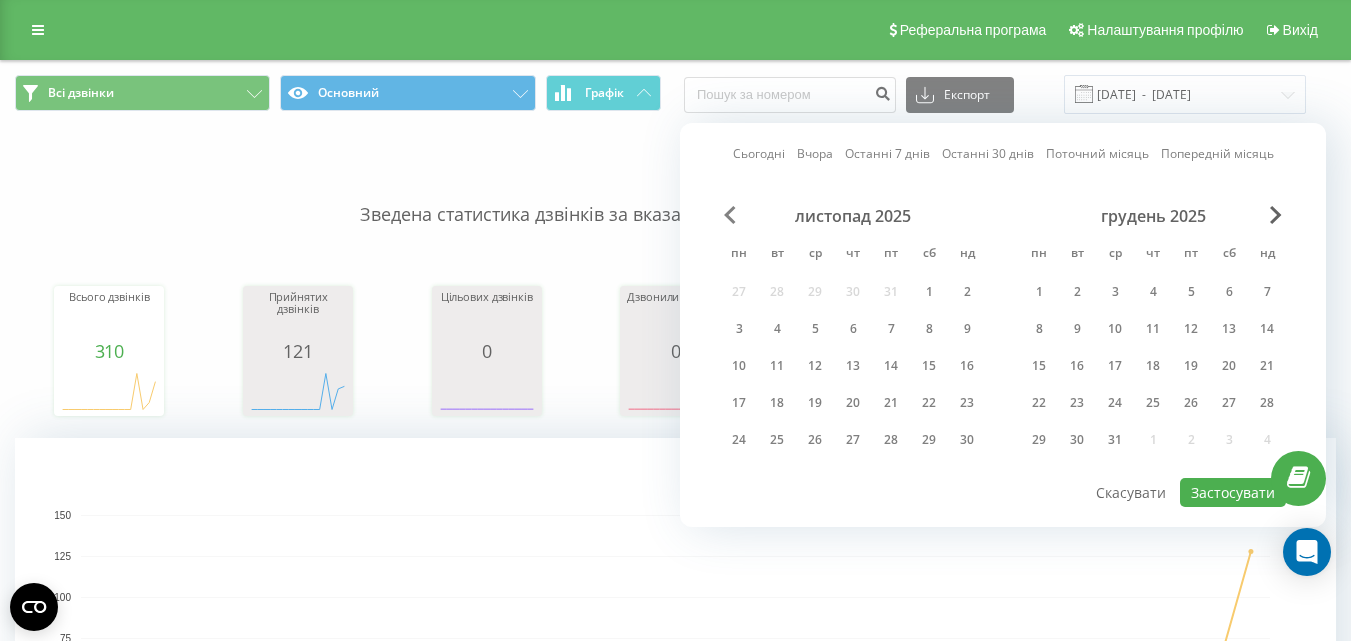 click at bounding box center (730, 215) 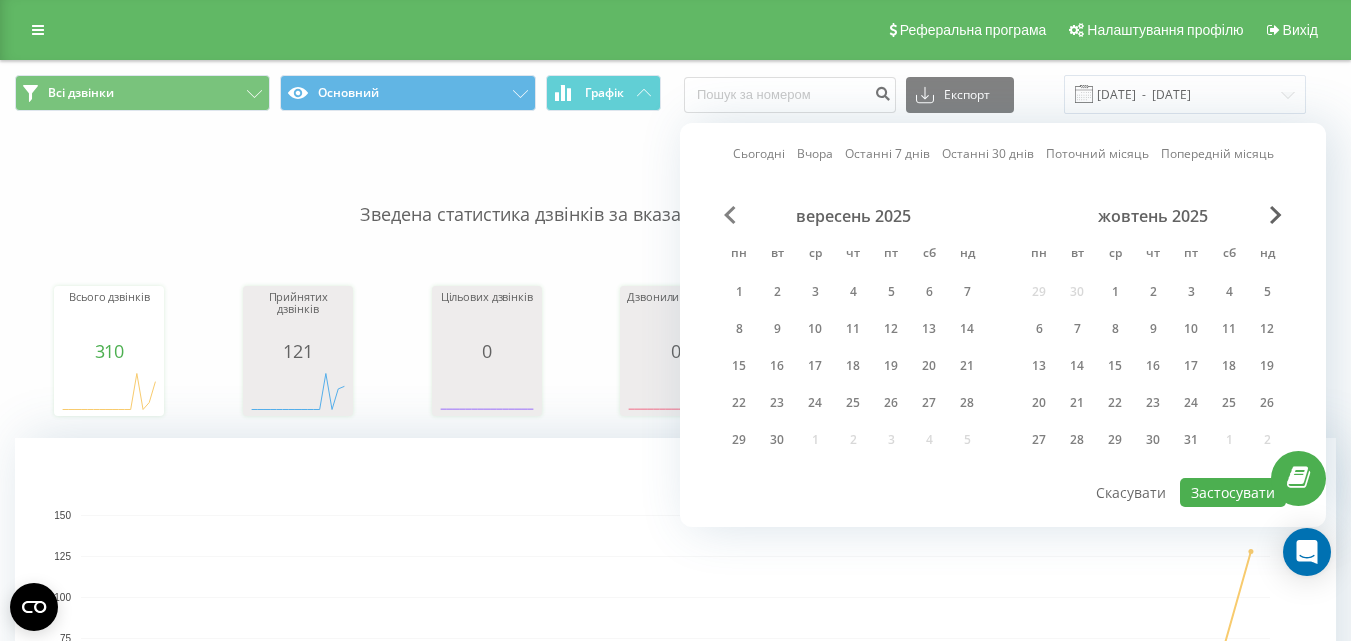 click at bounding box center [730, 215] 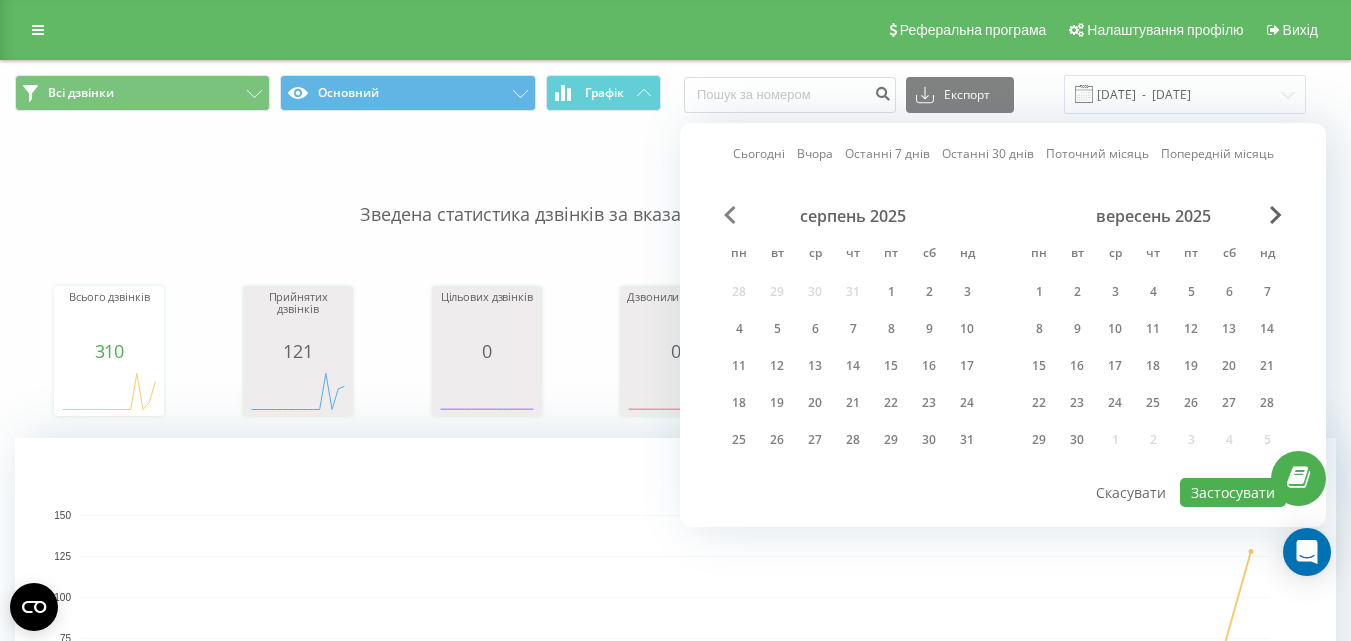 click at bounding box center (730, 215) 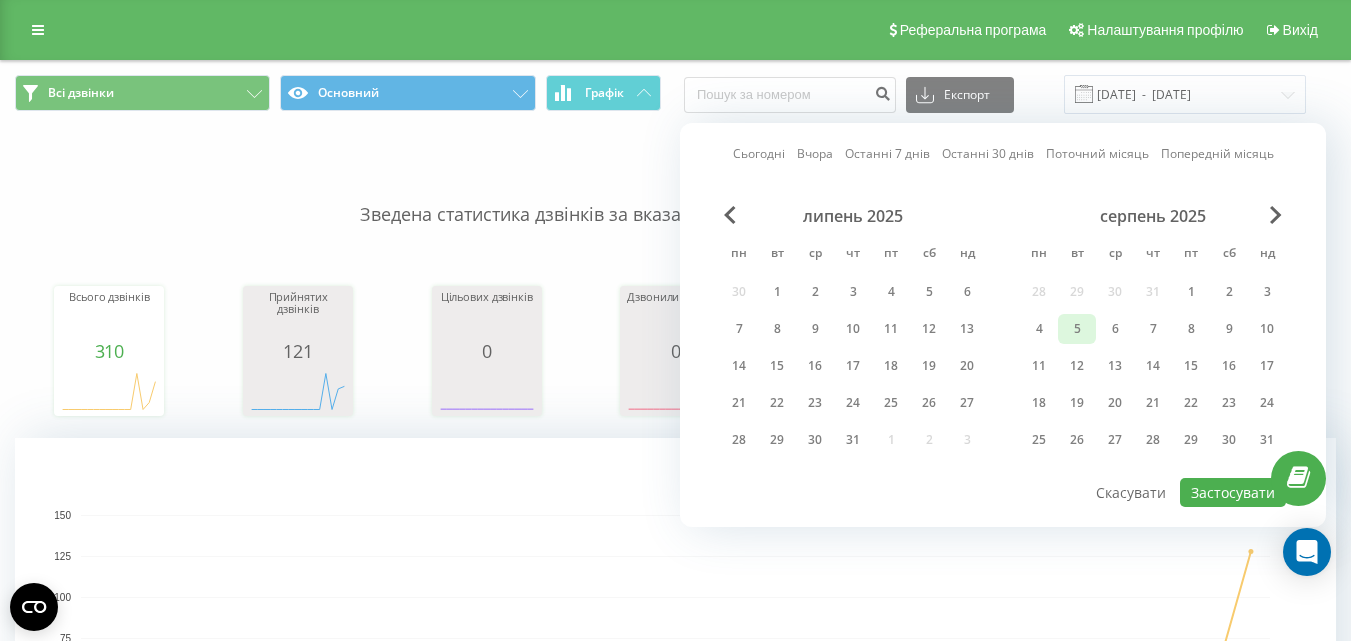 click on "5" at bounding box center (1077, 329) 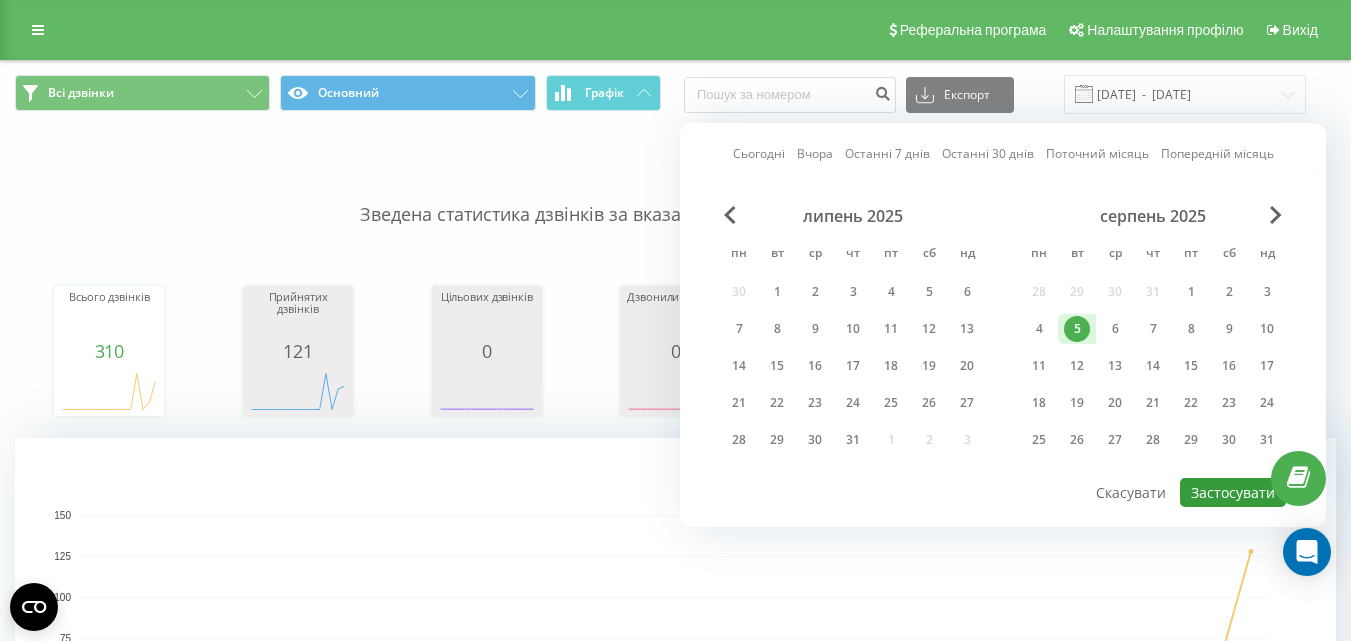 click on "Застосувати" at bounding box center (1233, 492) 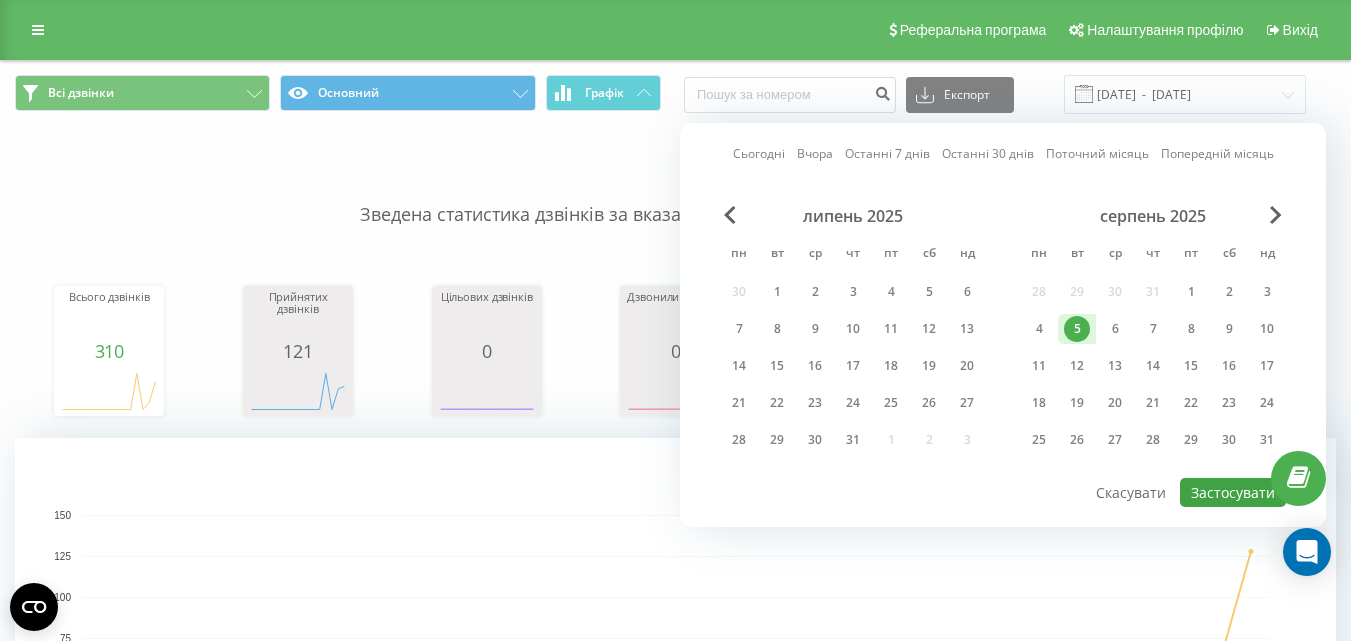type on "05.08.2025  -  05.08.2025" 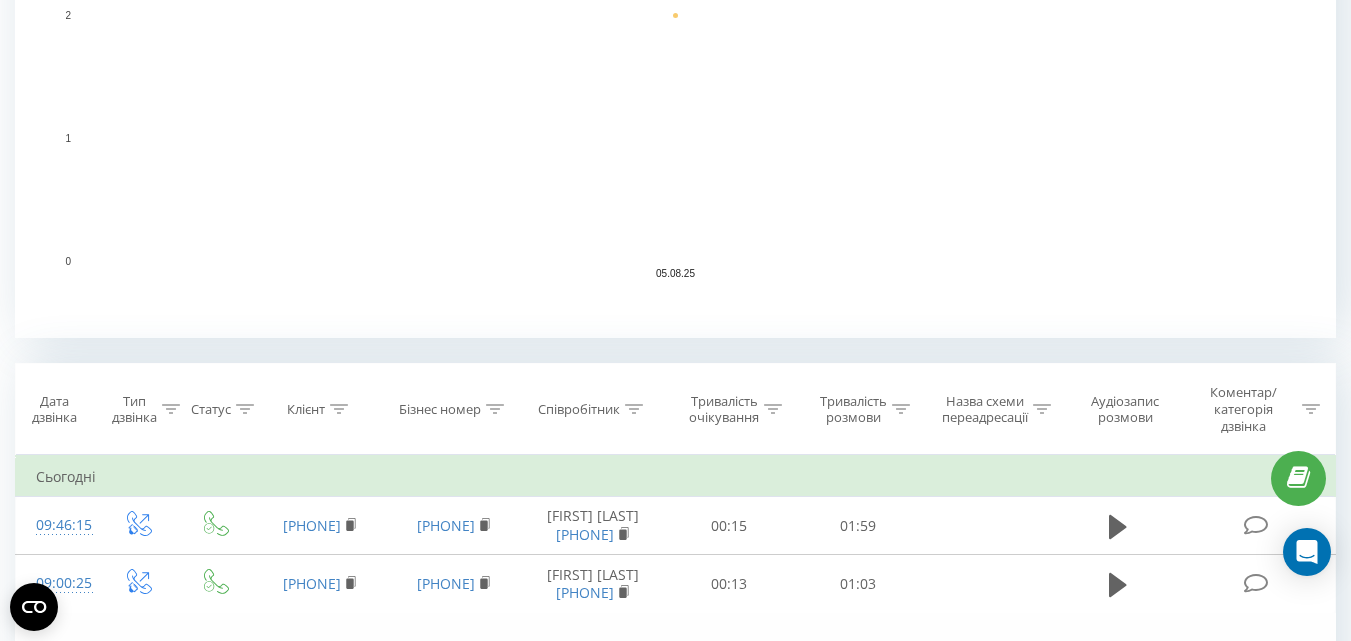 scroll, scrollTop: 700, scrollLeft: 0, axis: vertical 